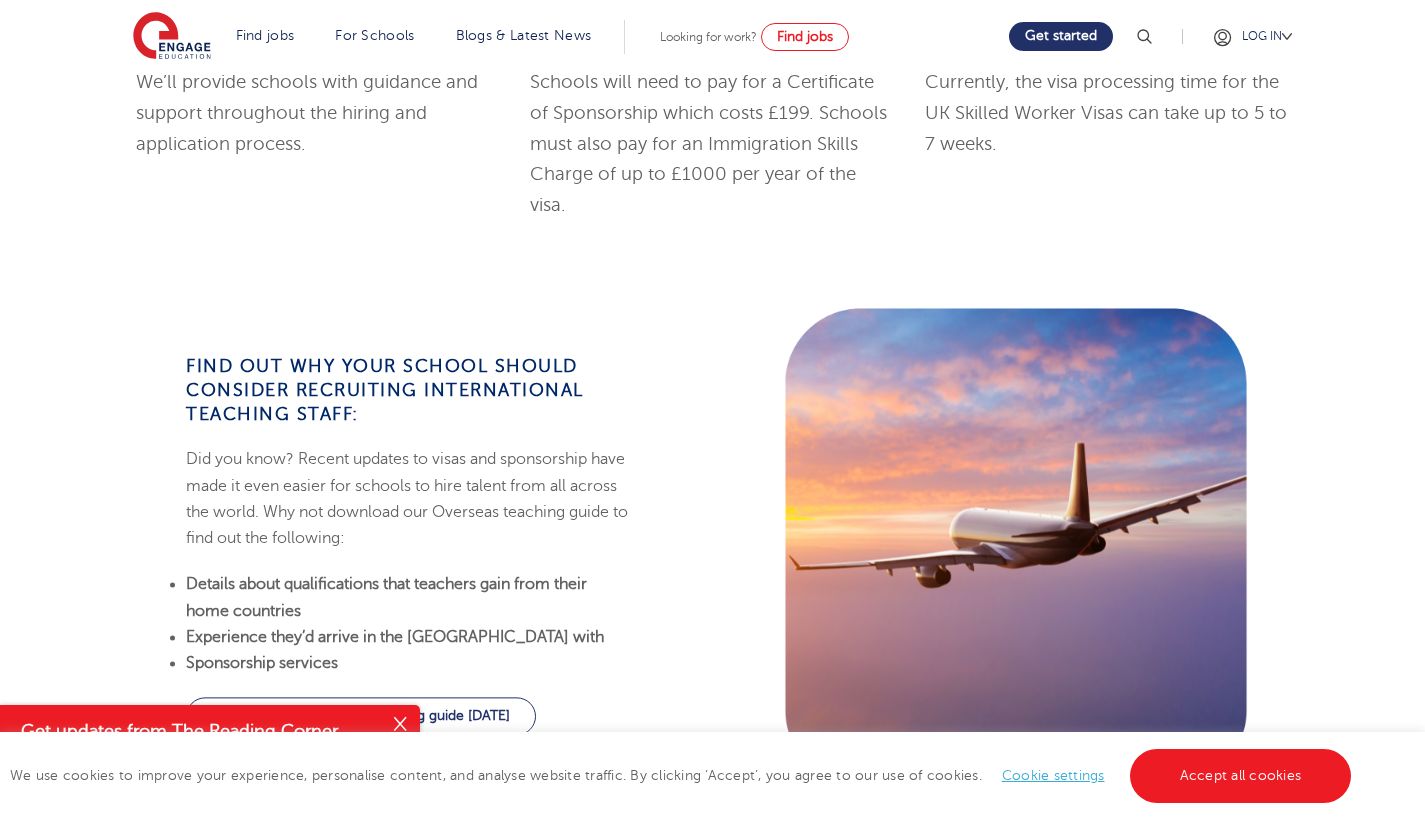 scroll, scrollTop: 2005, scrollLeft: 0, axis: vertical 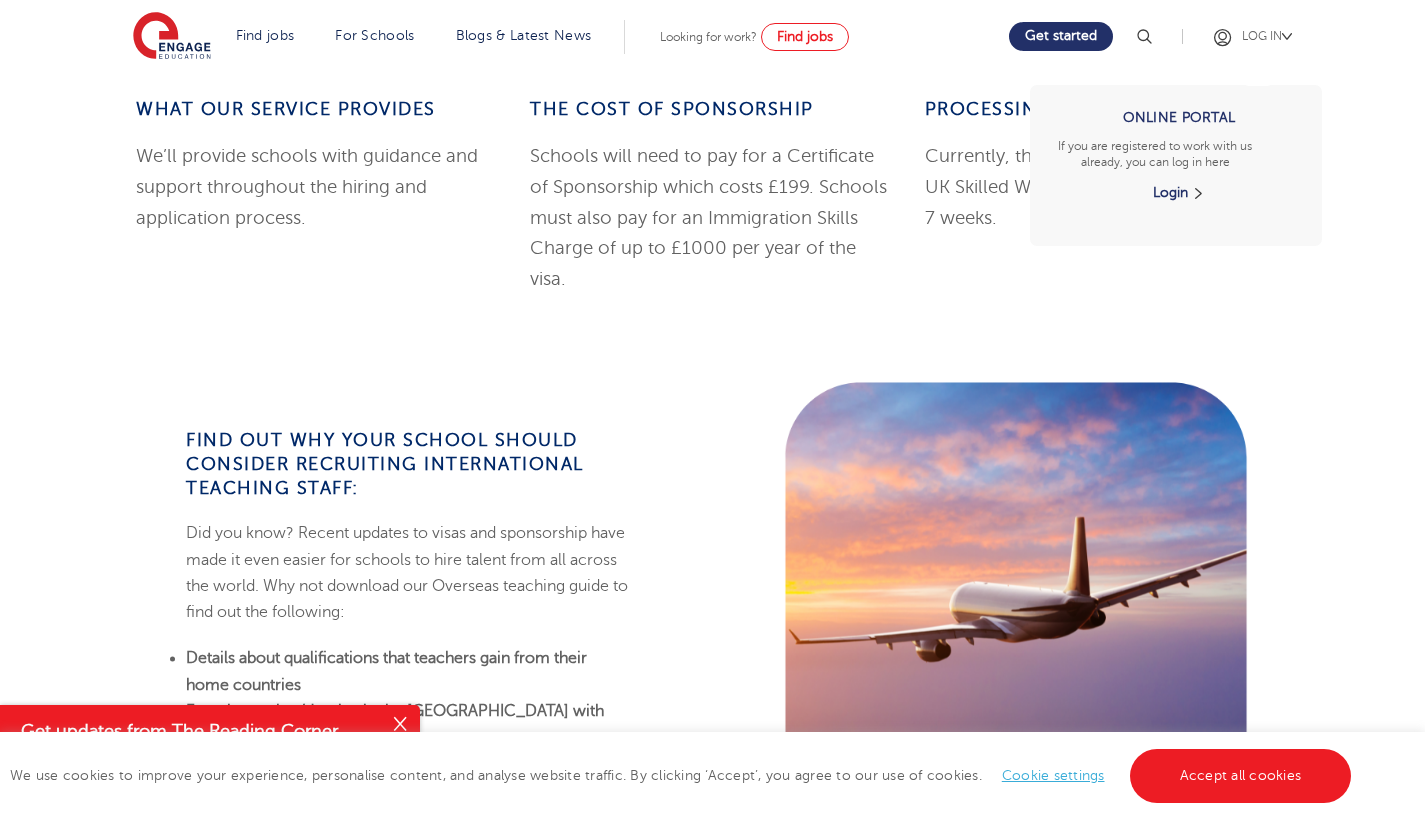 click on "LOG IN
Online Portal
If you are registered to work with us
already, you can log in here
Login" at bounding box center [1264, 36] 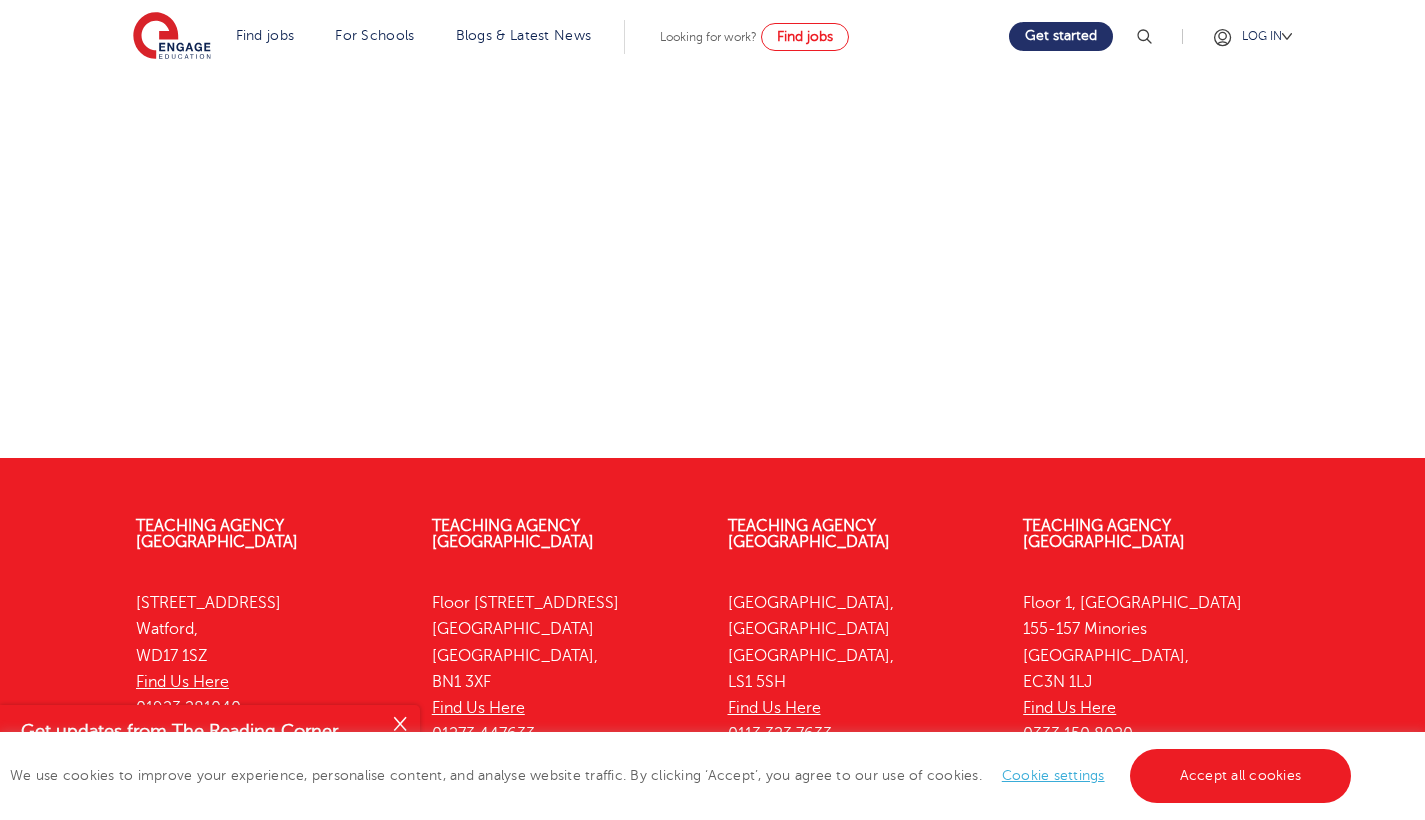scroll, scrollTop: 0, scrollLeft: 0, axis: both 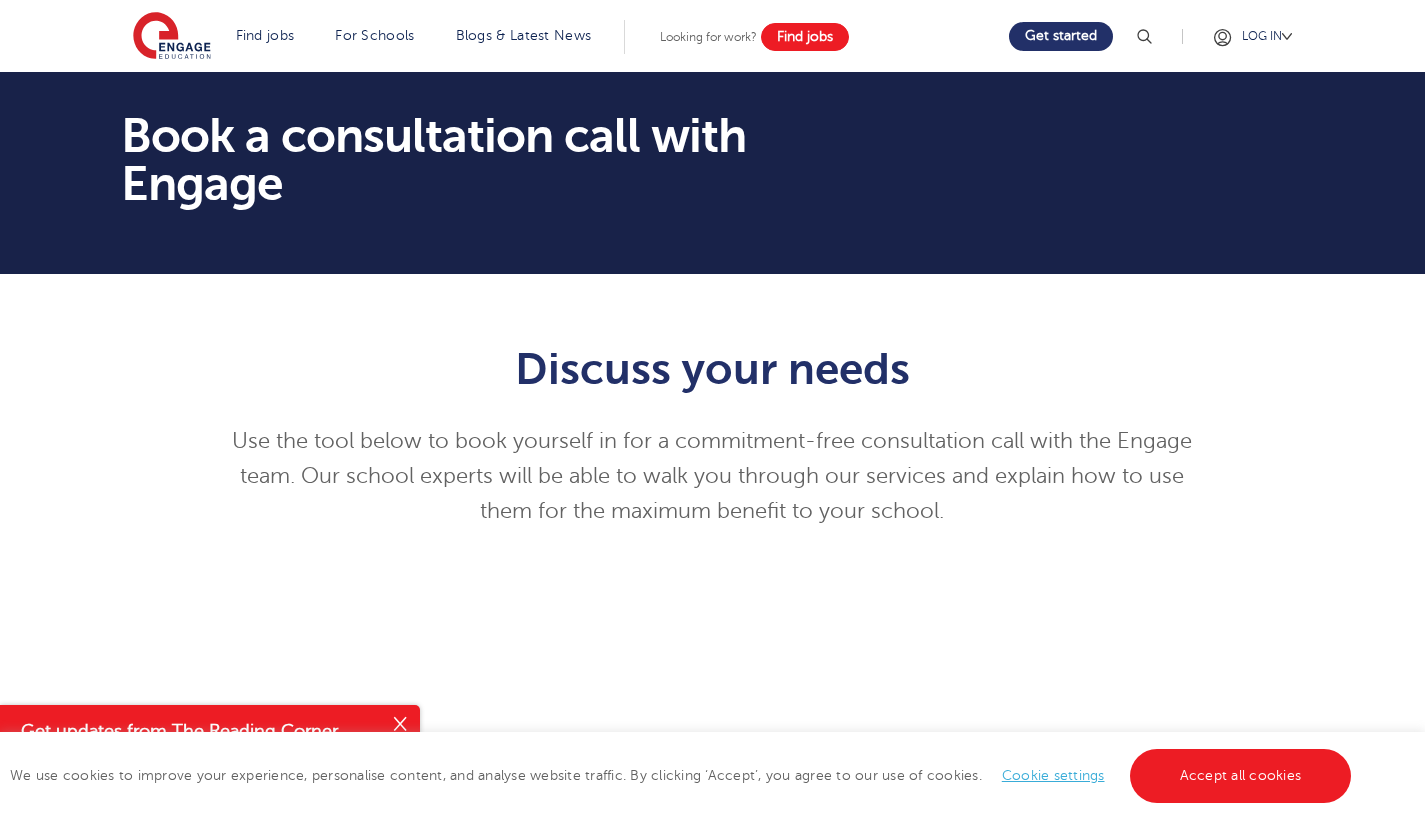 click on "Find jobs" at bounding box center [805, 37] 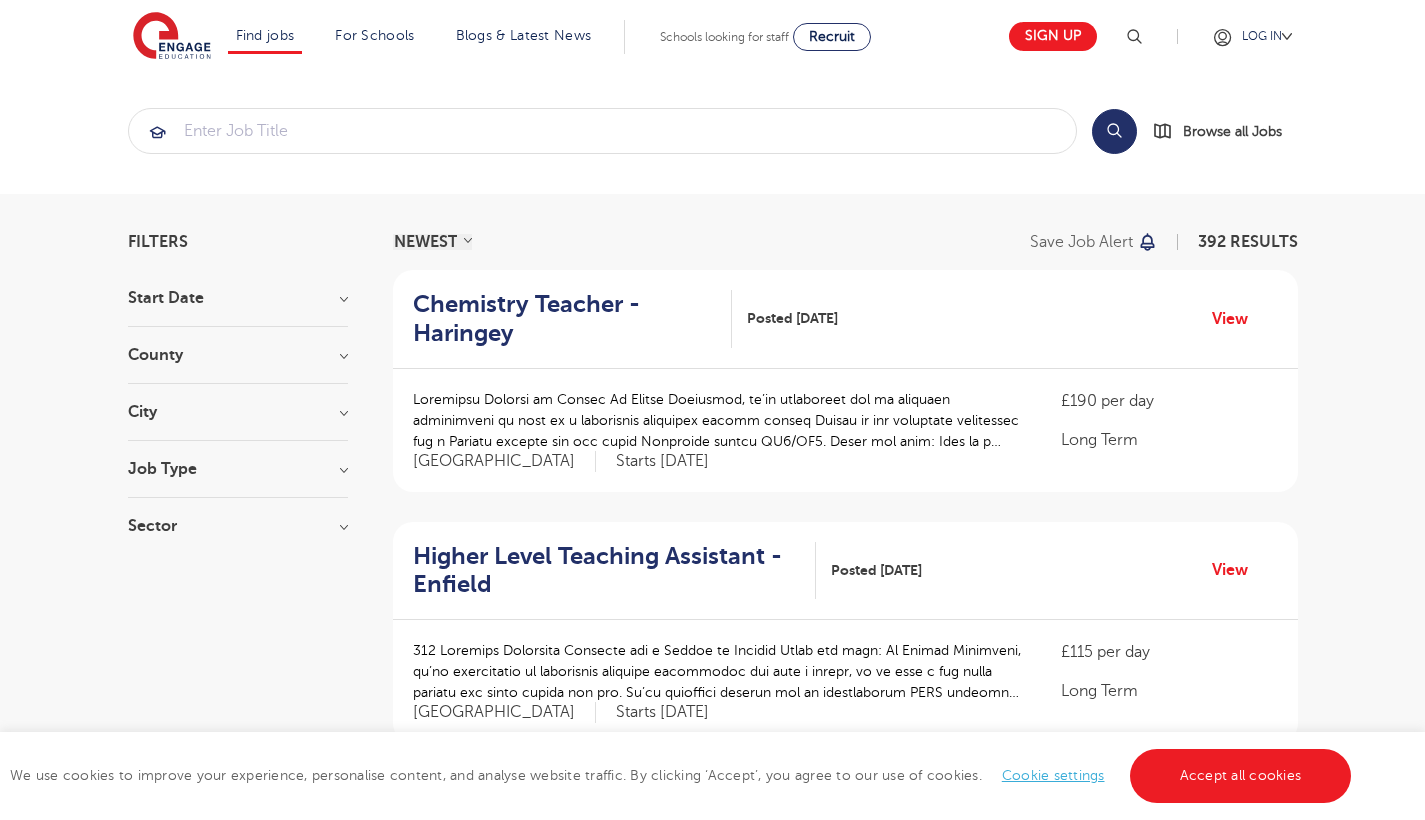 scroll, scrollTop: 391, scrollLeft: 0, axis: vertical 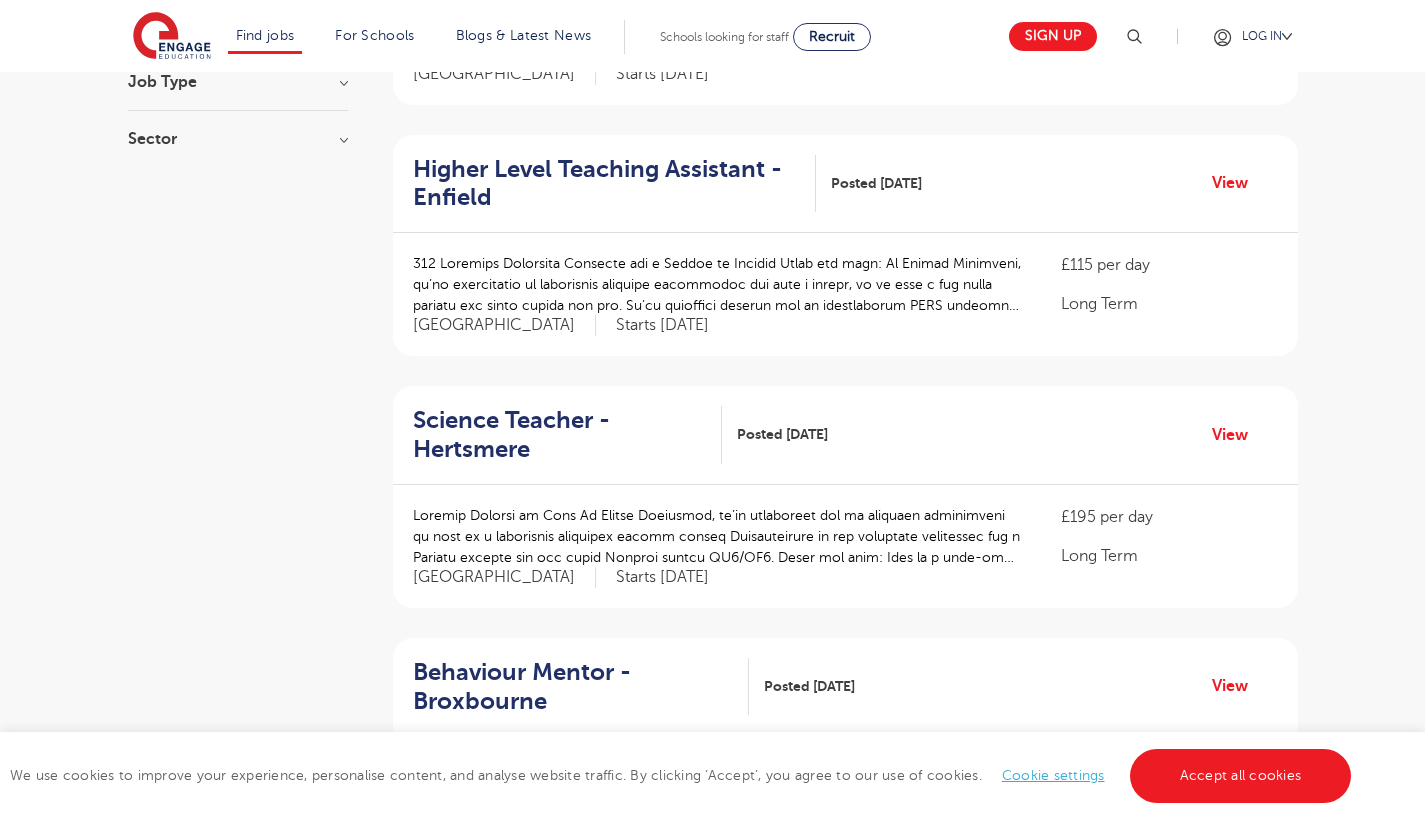 click on "Higher Level Teaching Assistant - Enfield" at bounding box center (606, 184) 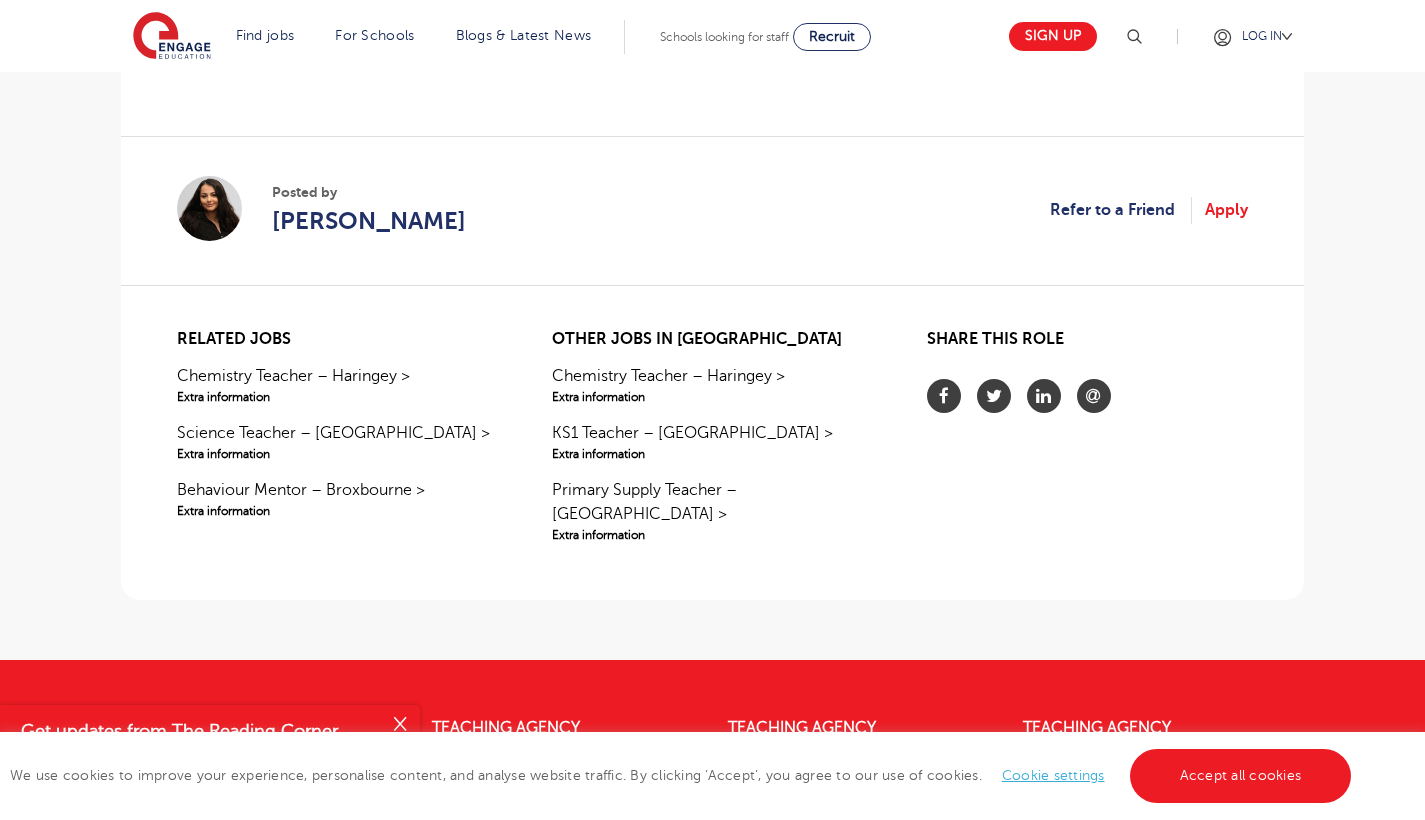 scroll, scrollTop: 1625, scrollLeft: 0, axis: vertical 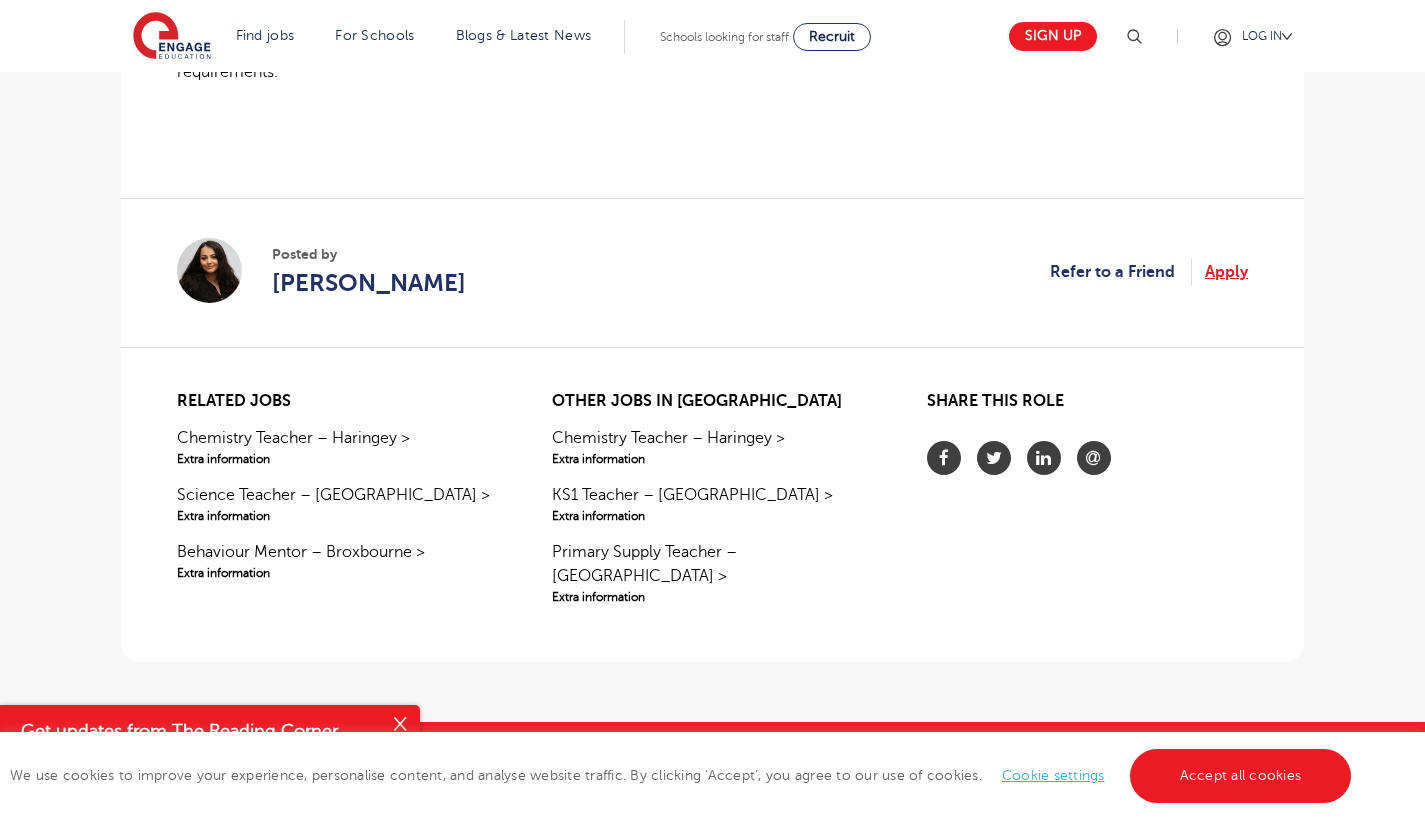 click on "Apply" at bounding box center (1226, 272) 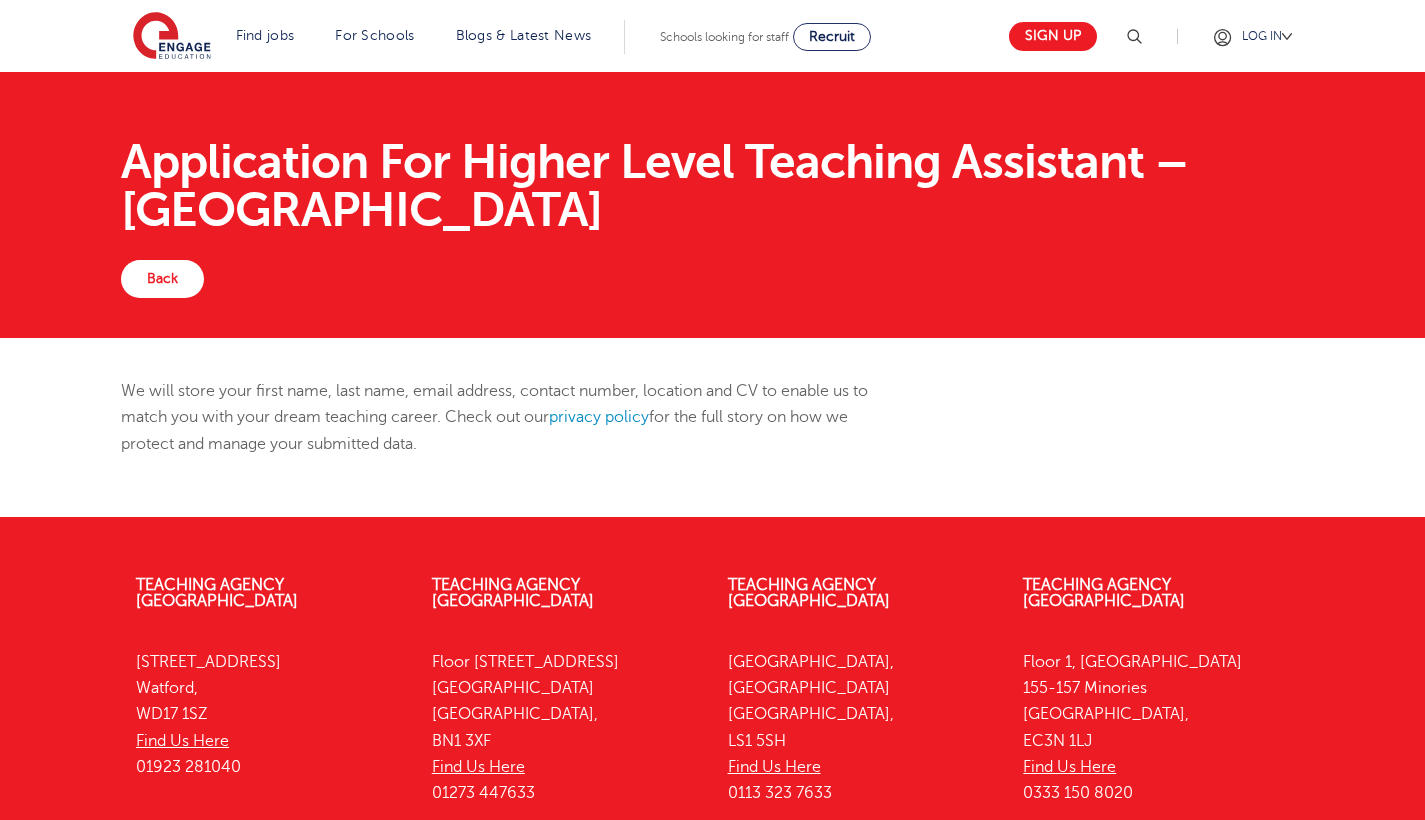 scroll, scrollTop: 0, scrollLeft: 0, axis: both 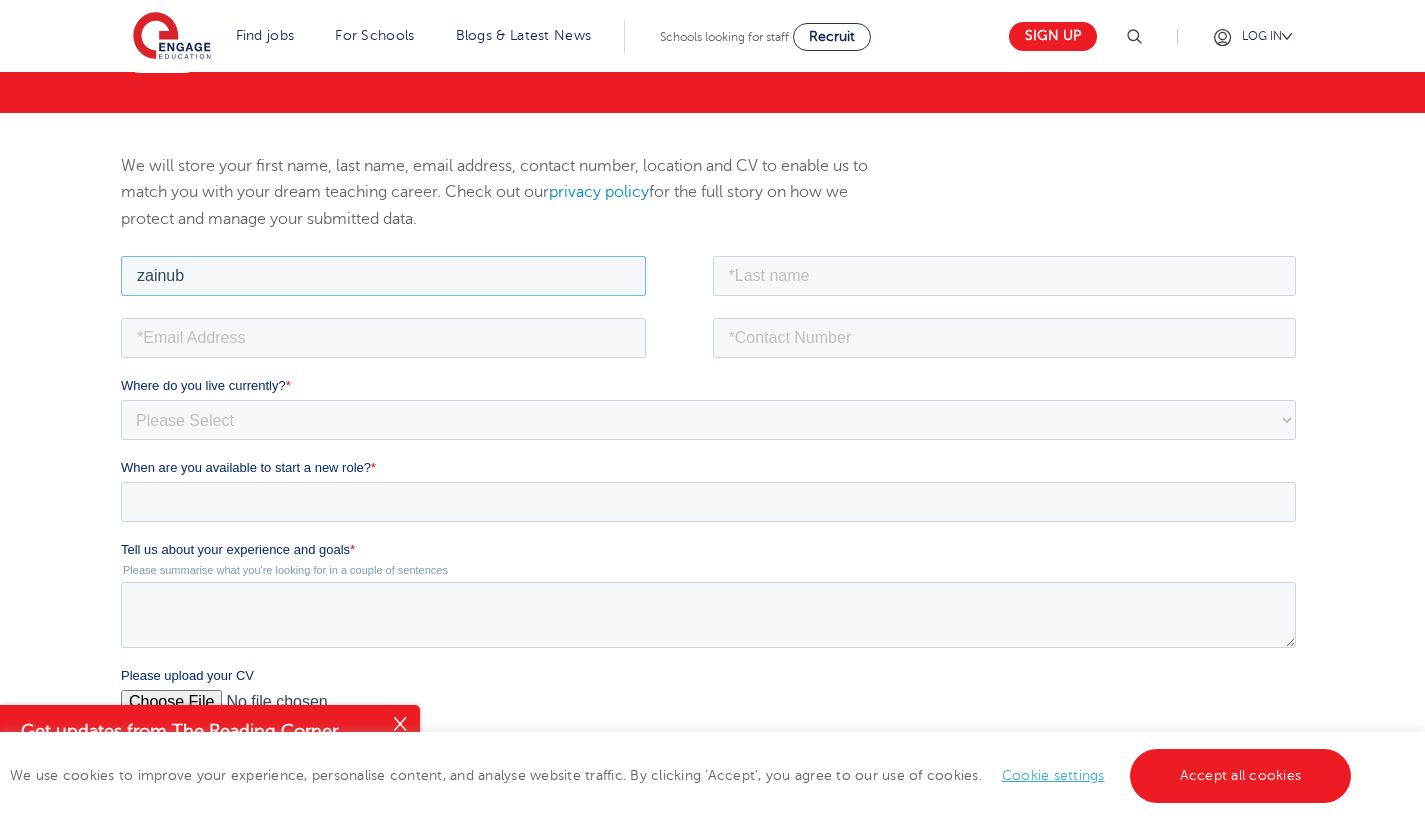 type on "zainub" 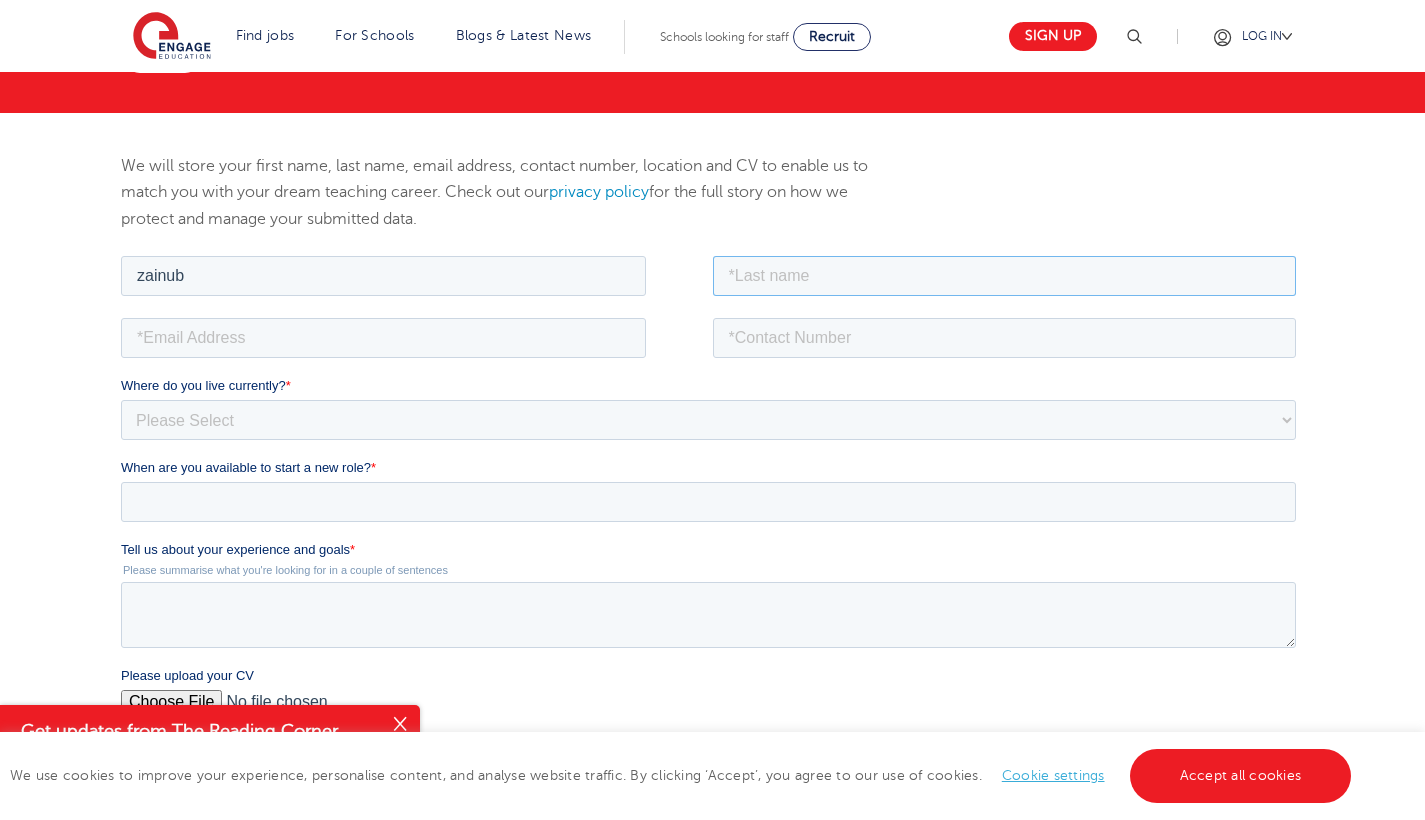 click at bounding box center [1005, 275] 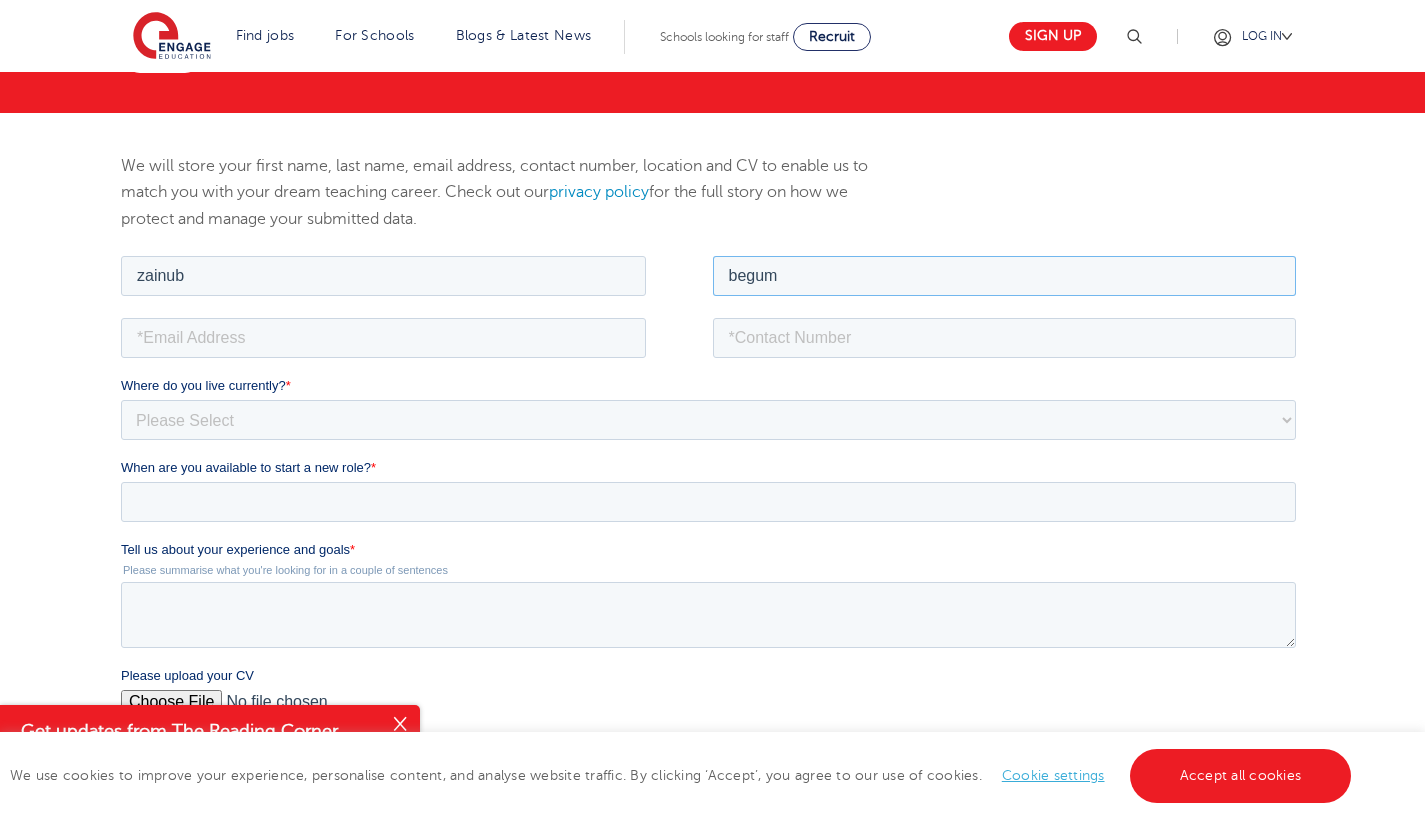 type on "begum" 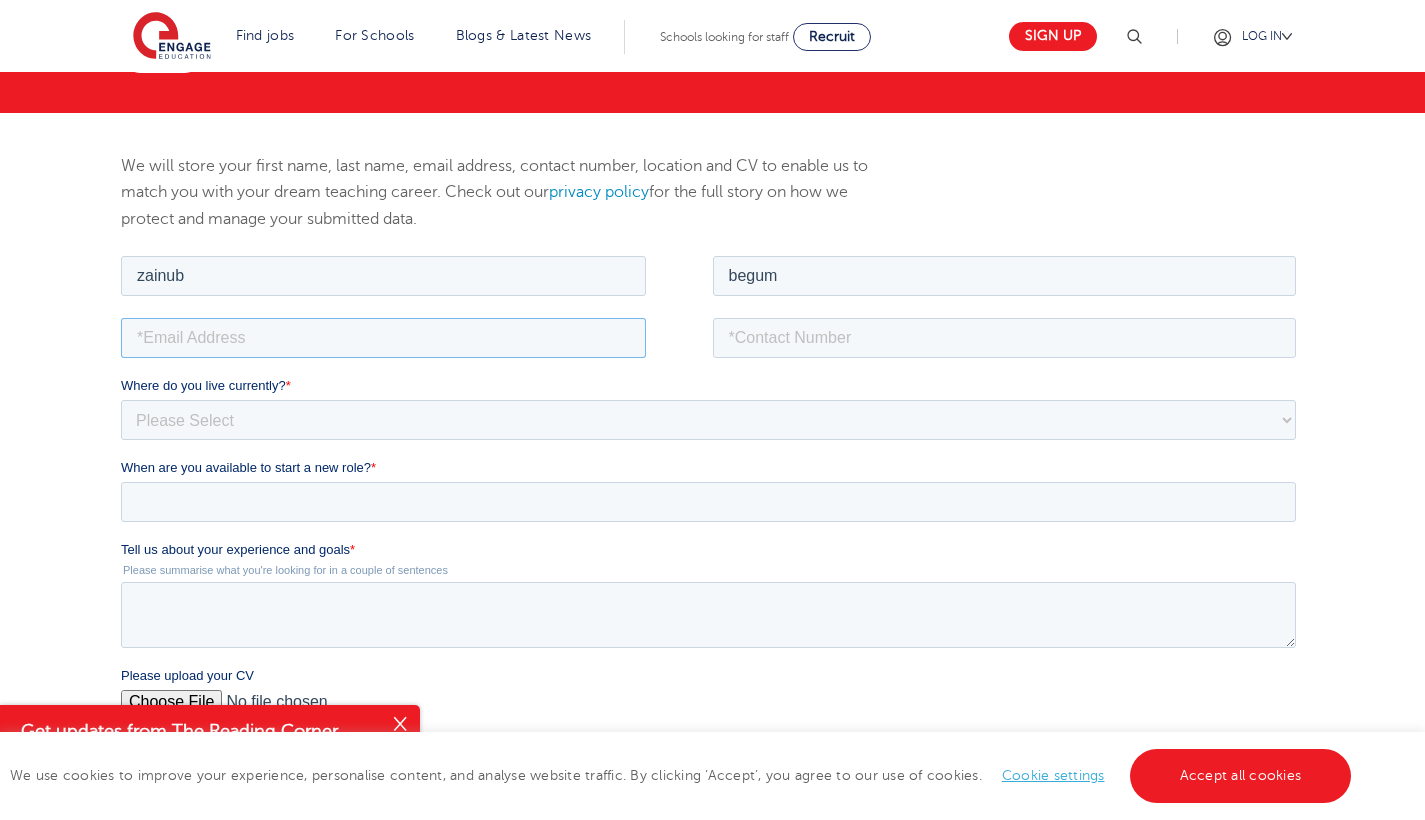 click at bounding box center [383, 337] 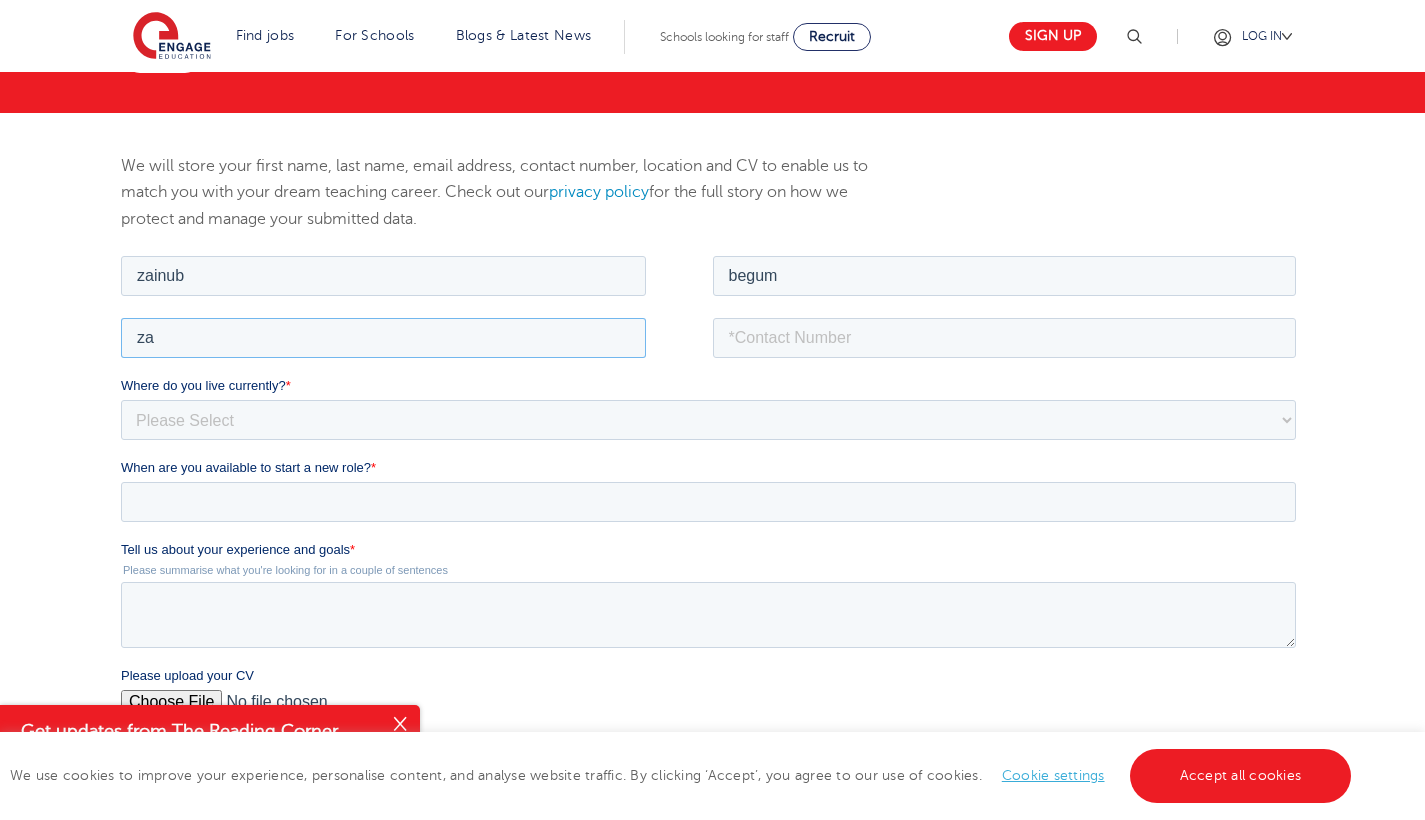 type on "z" 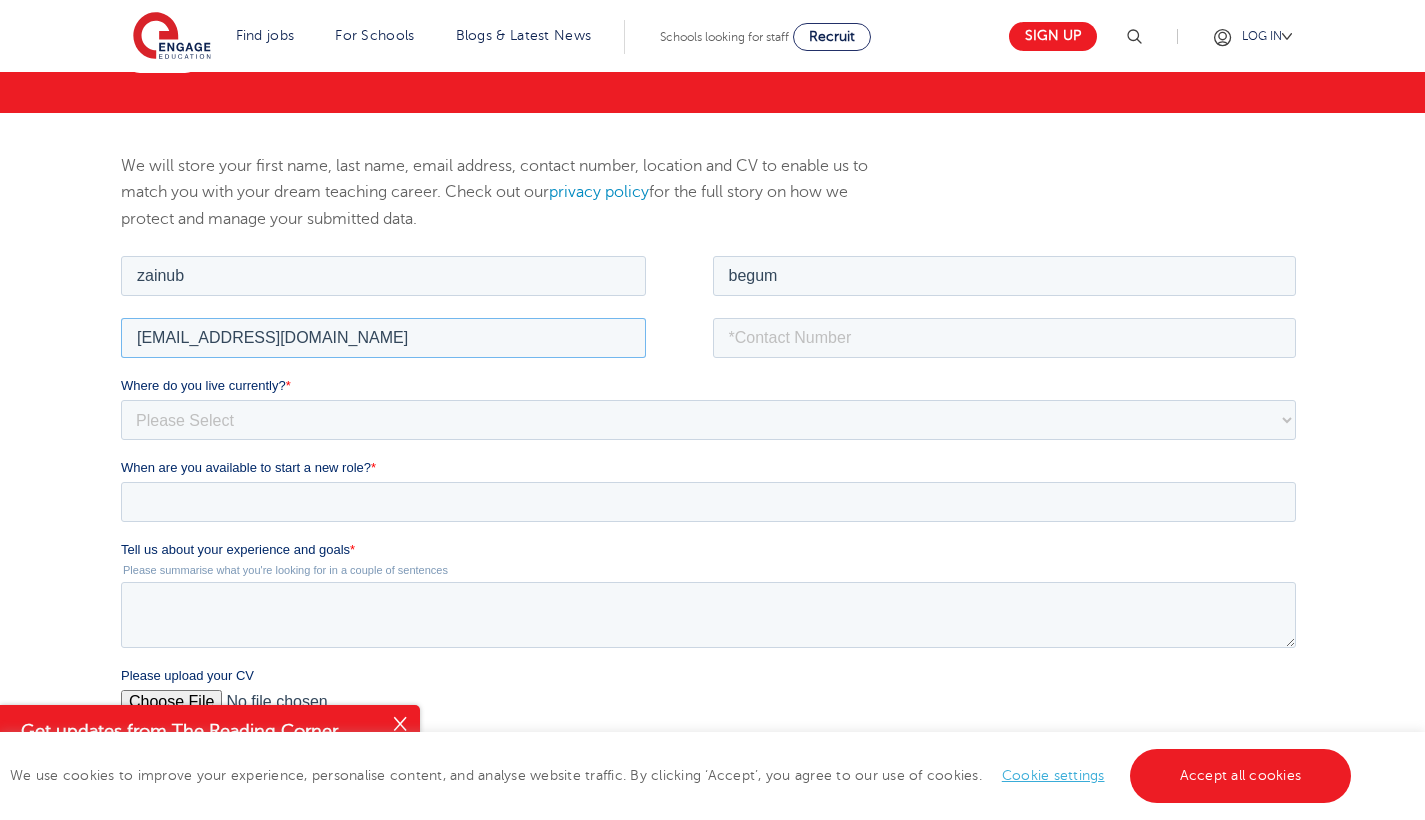 type on "begumzainub9@gmail.com" 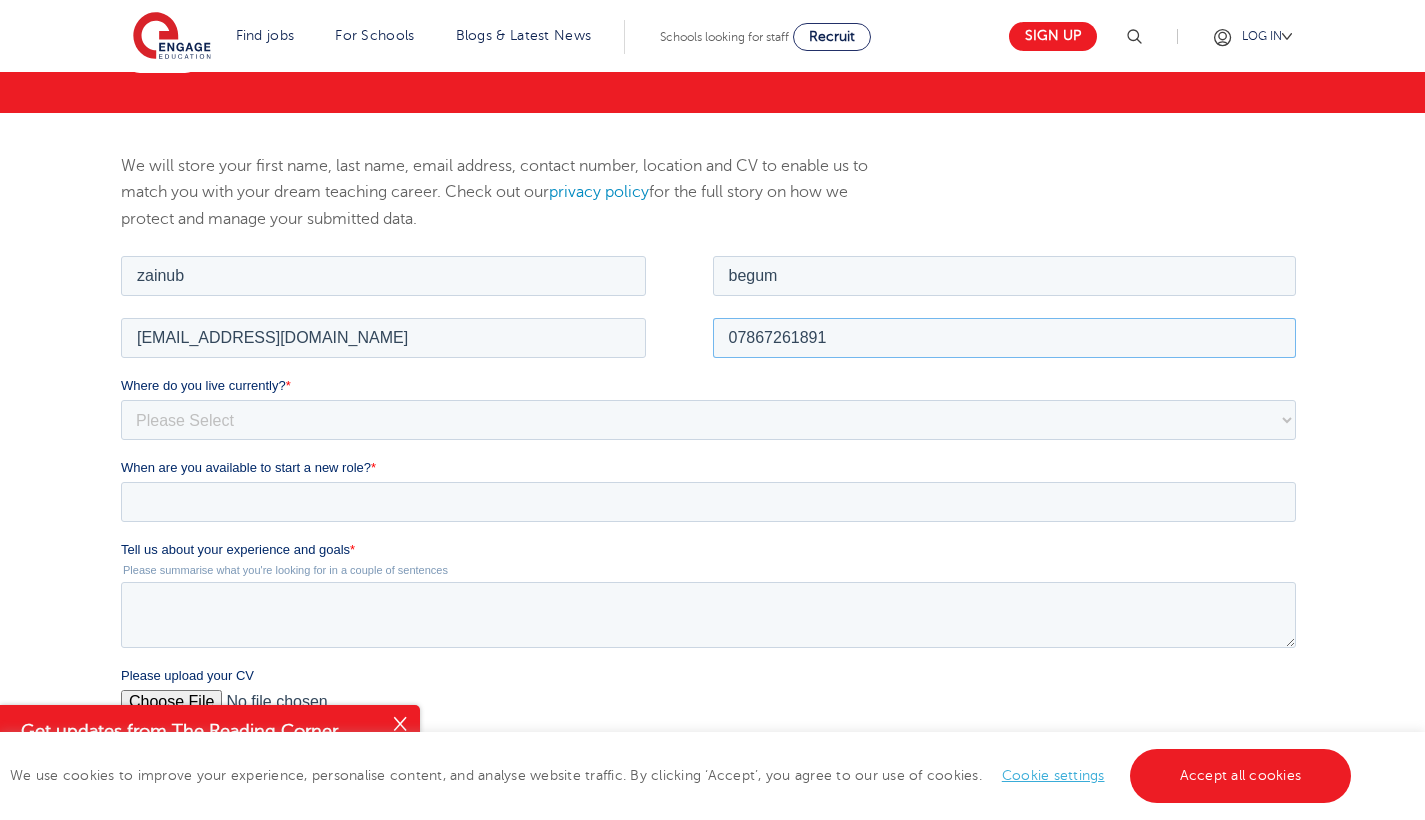 type on "07867261891" 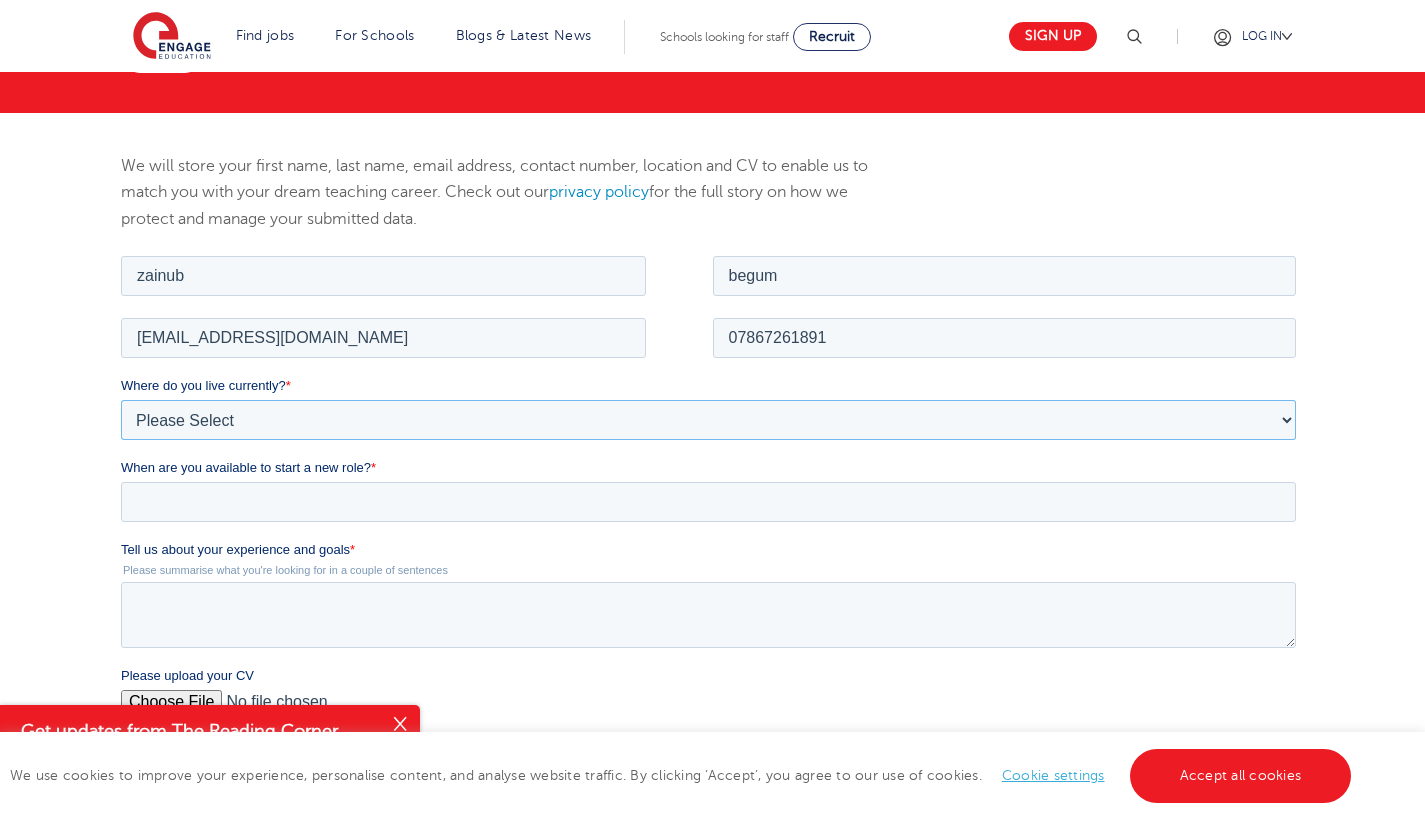 select on "UK" 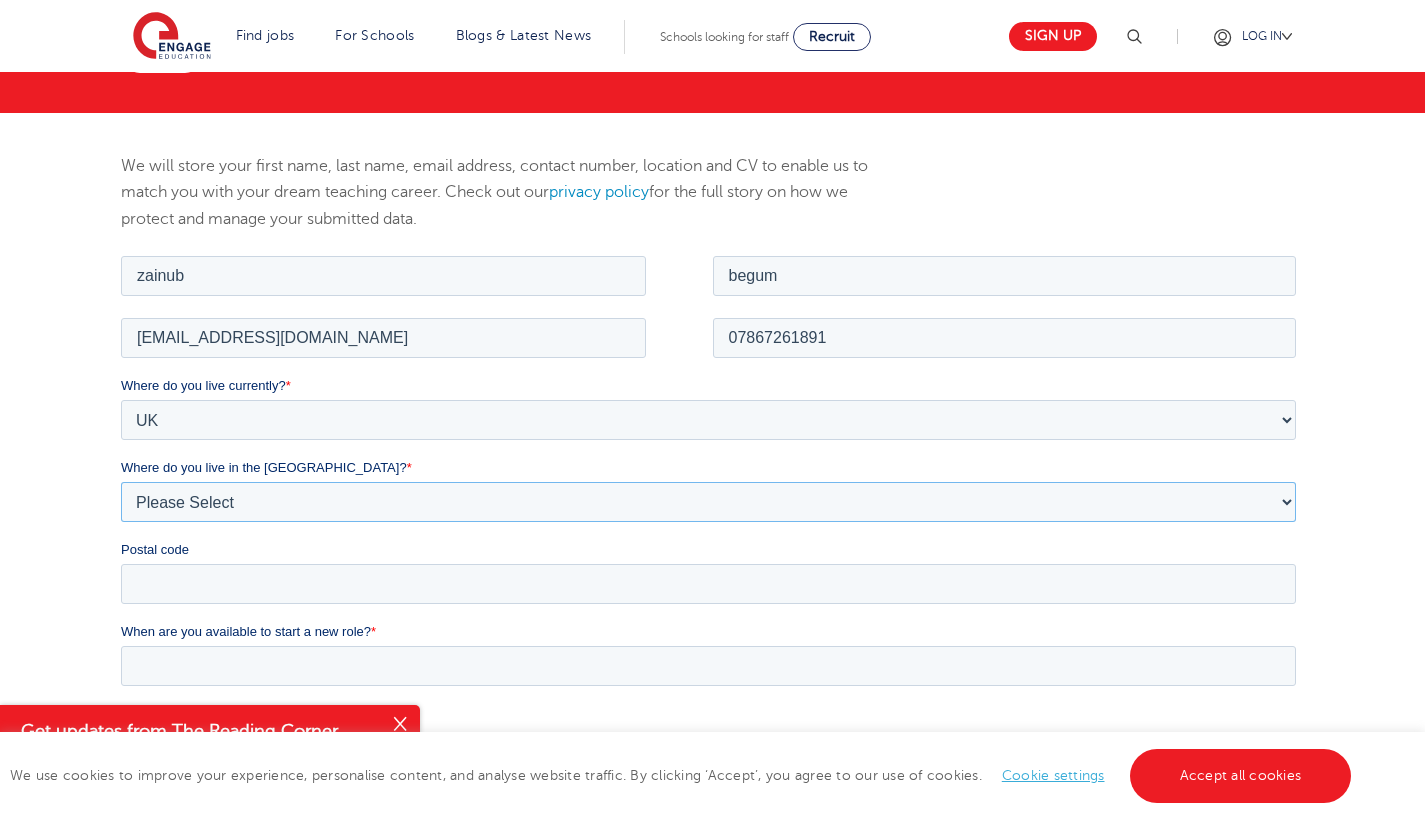 select on "Gloucestershire" 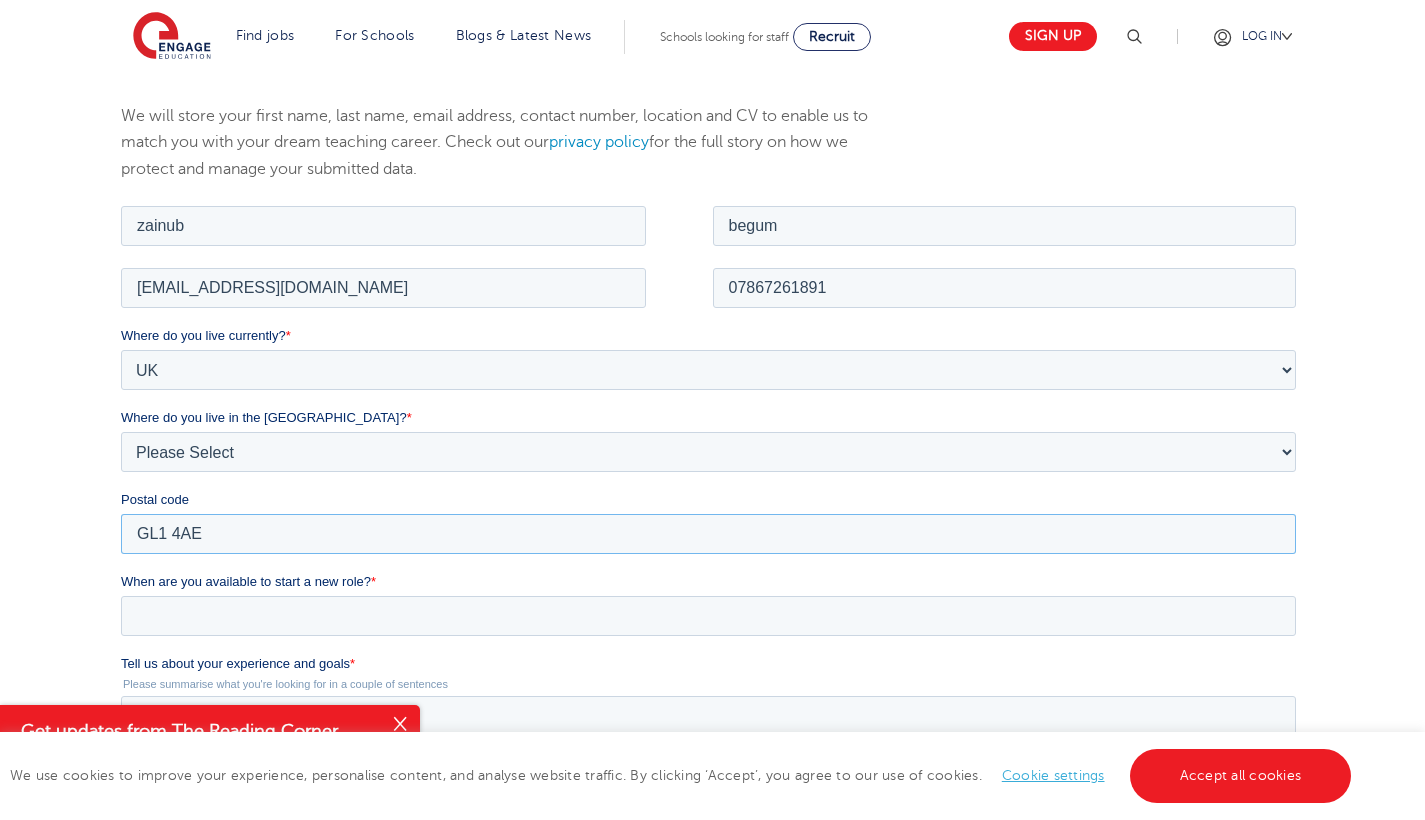scroll, scrollTop: 349, scrollLeft: 0, axis: vertical 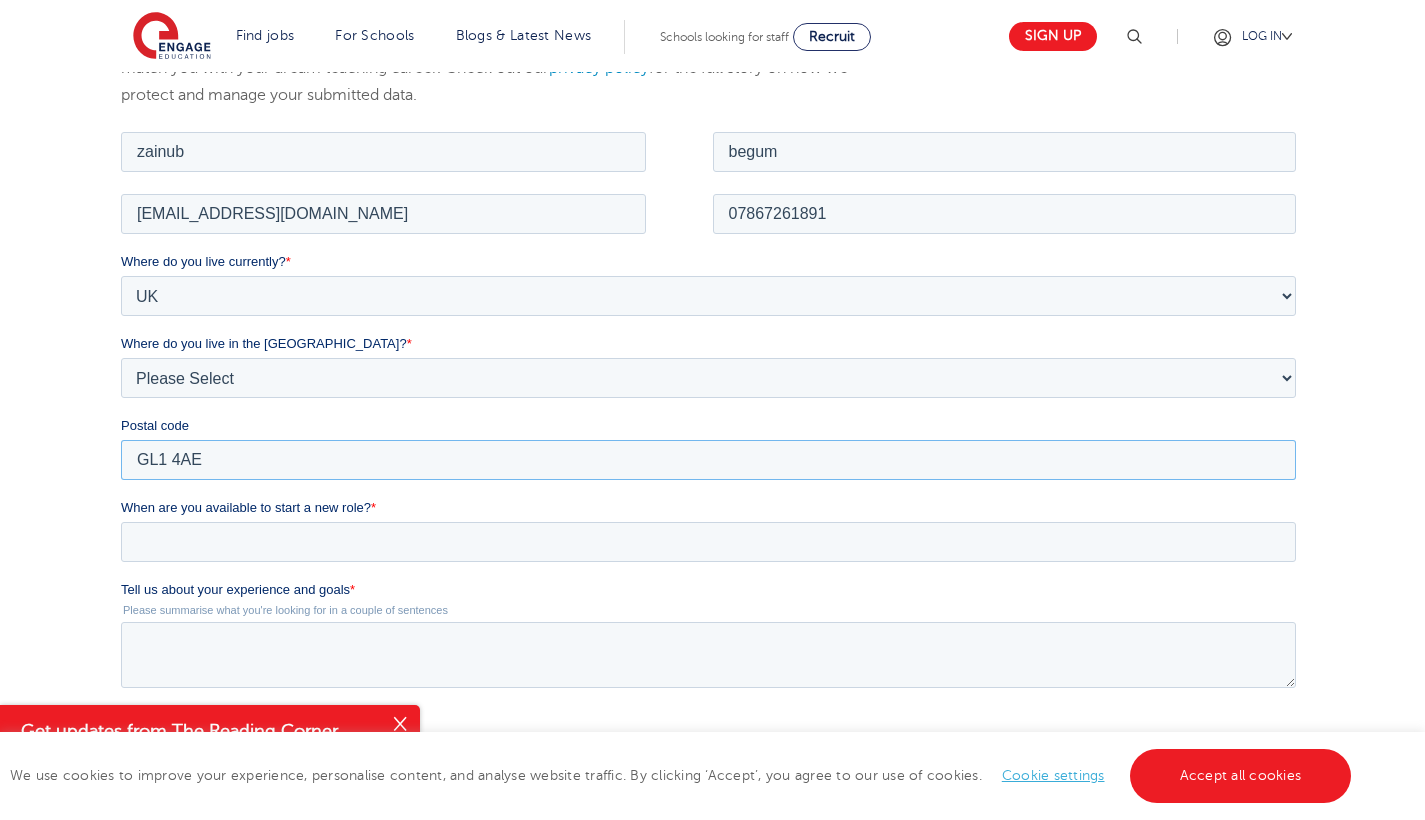 type on "GL1 4AE" 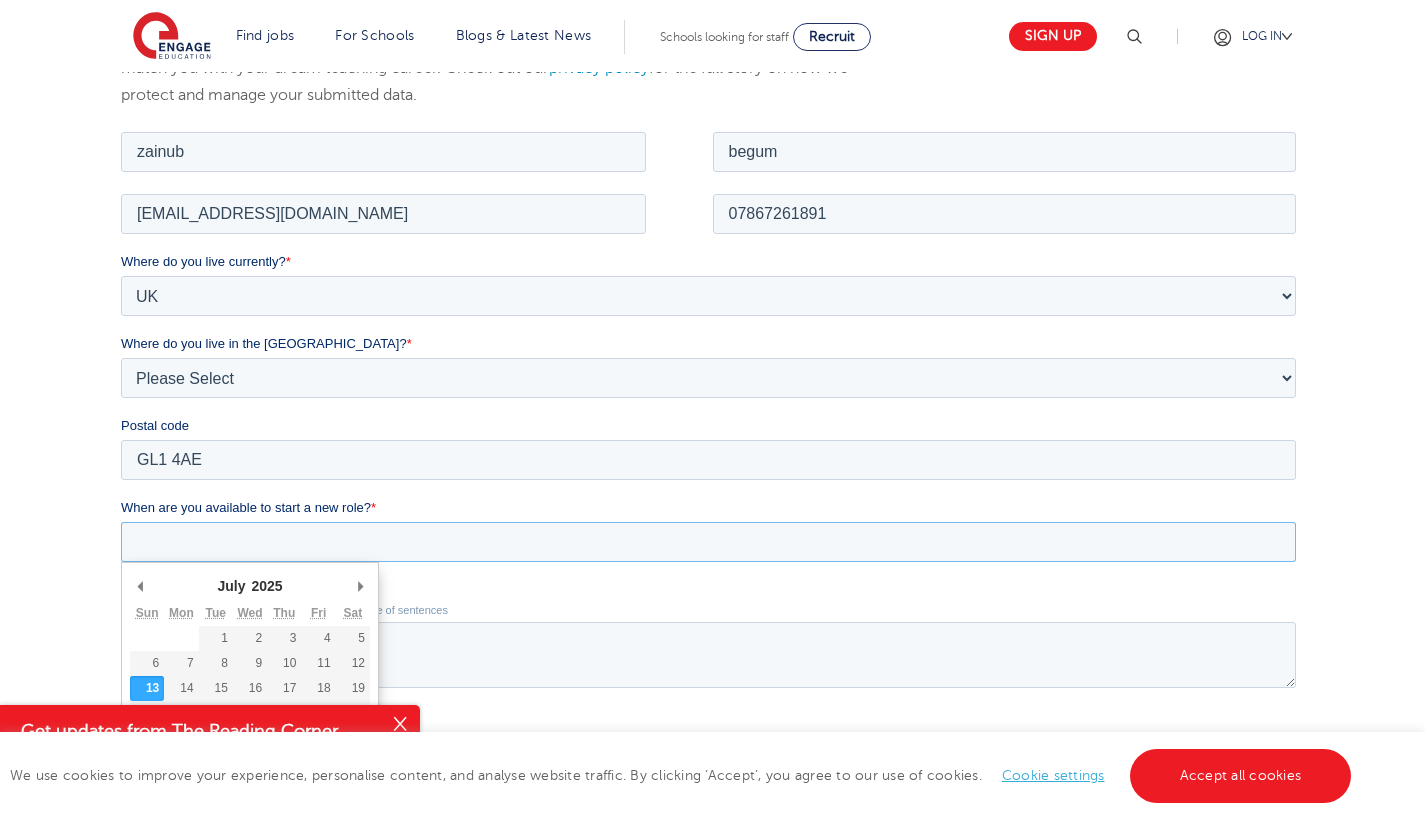 click on "When are you available to start a new role? *" at bounding box center [708, 541] 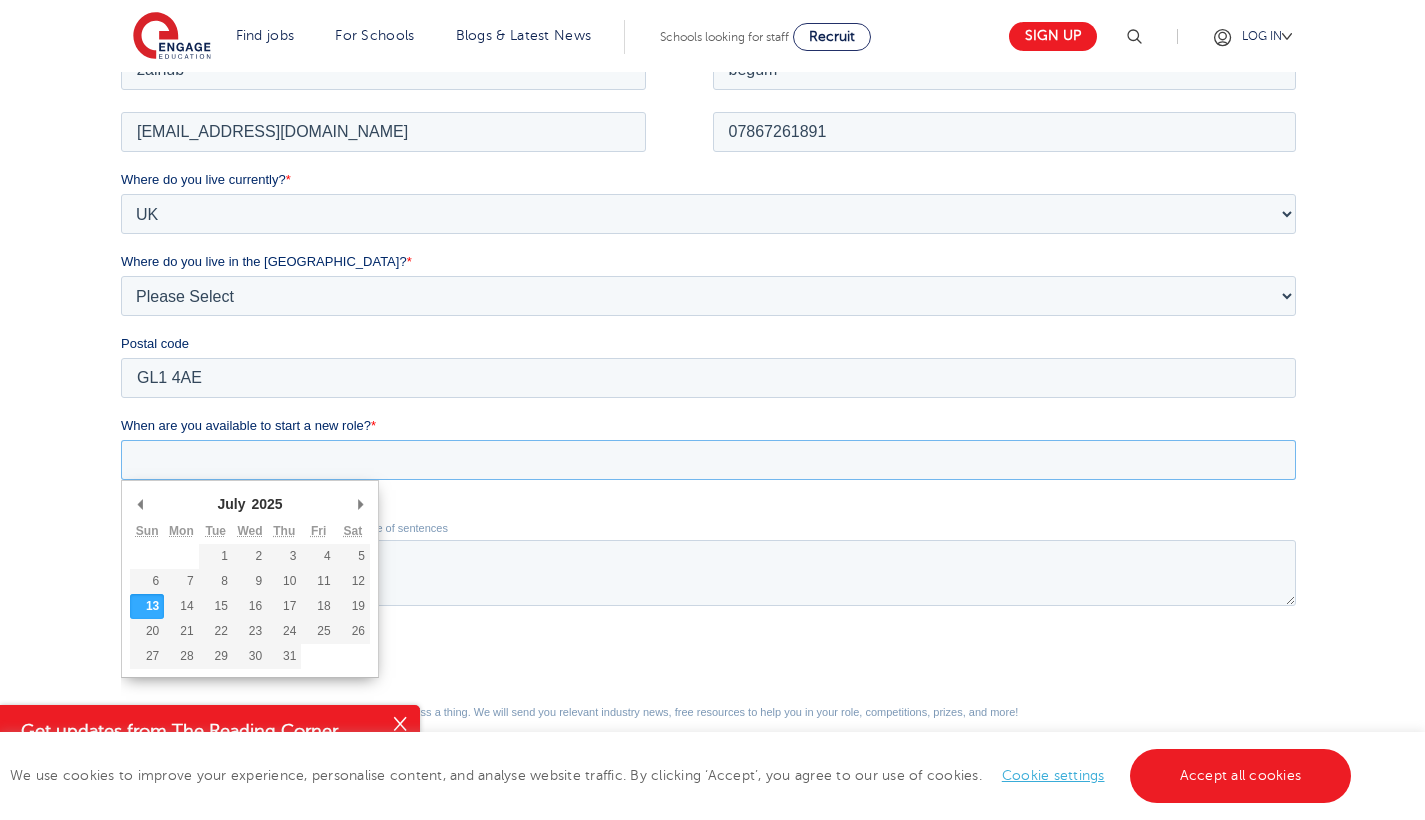 scroll, scrollTop: 435, scrollLeft: 0, axis: vertical 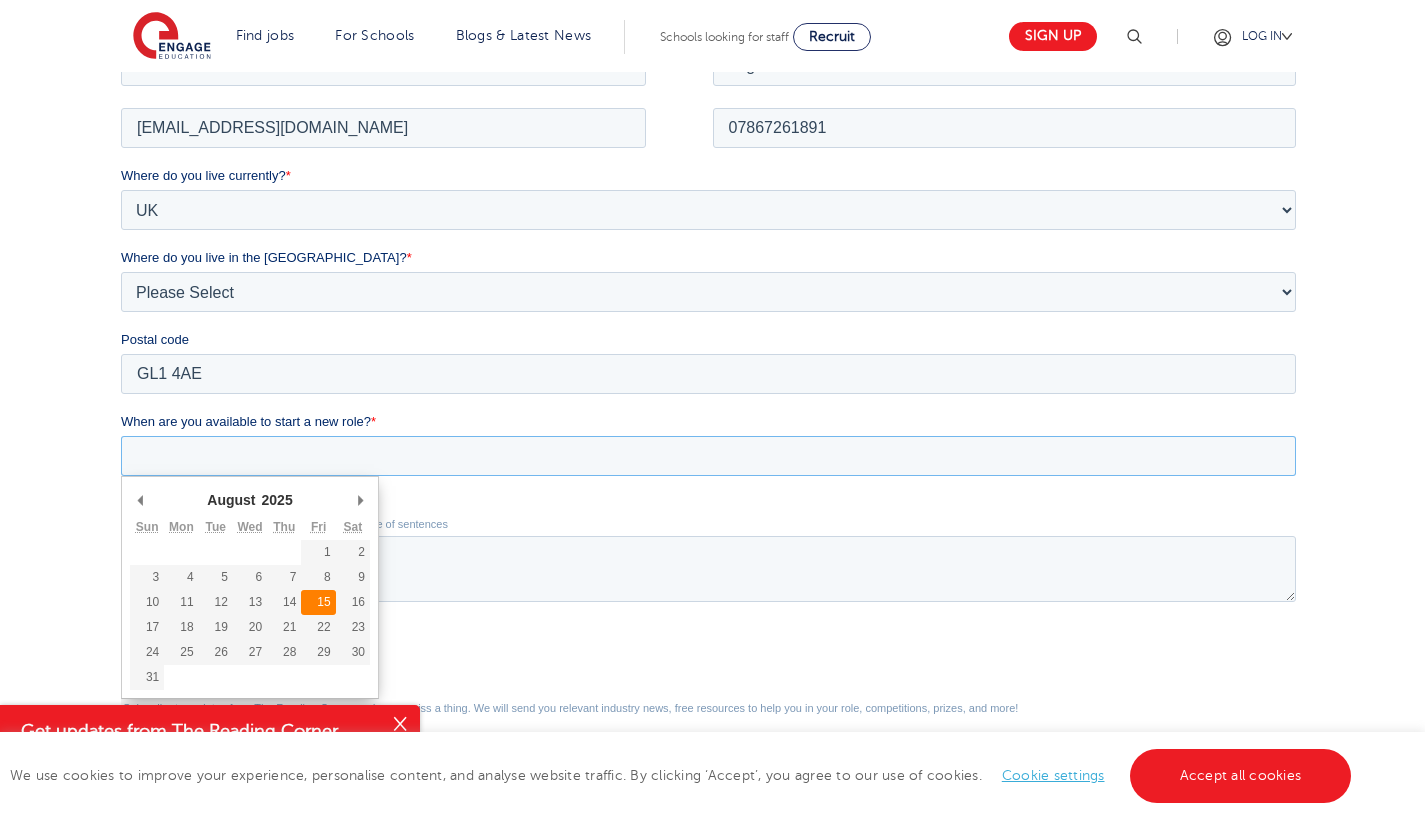 type on "2025-08-15" 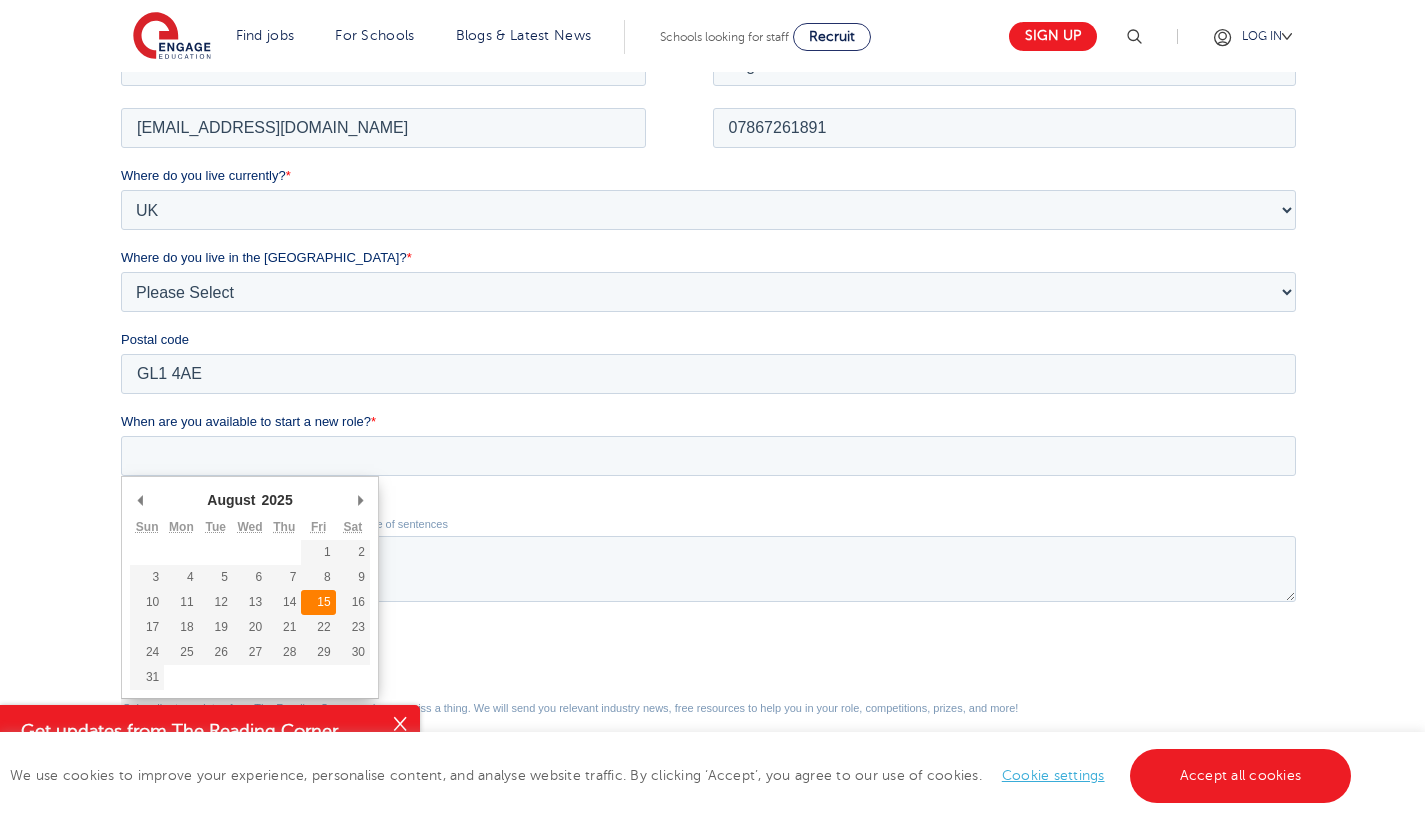 type on "2025/08/15" 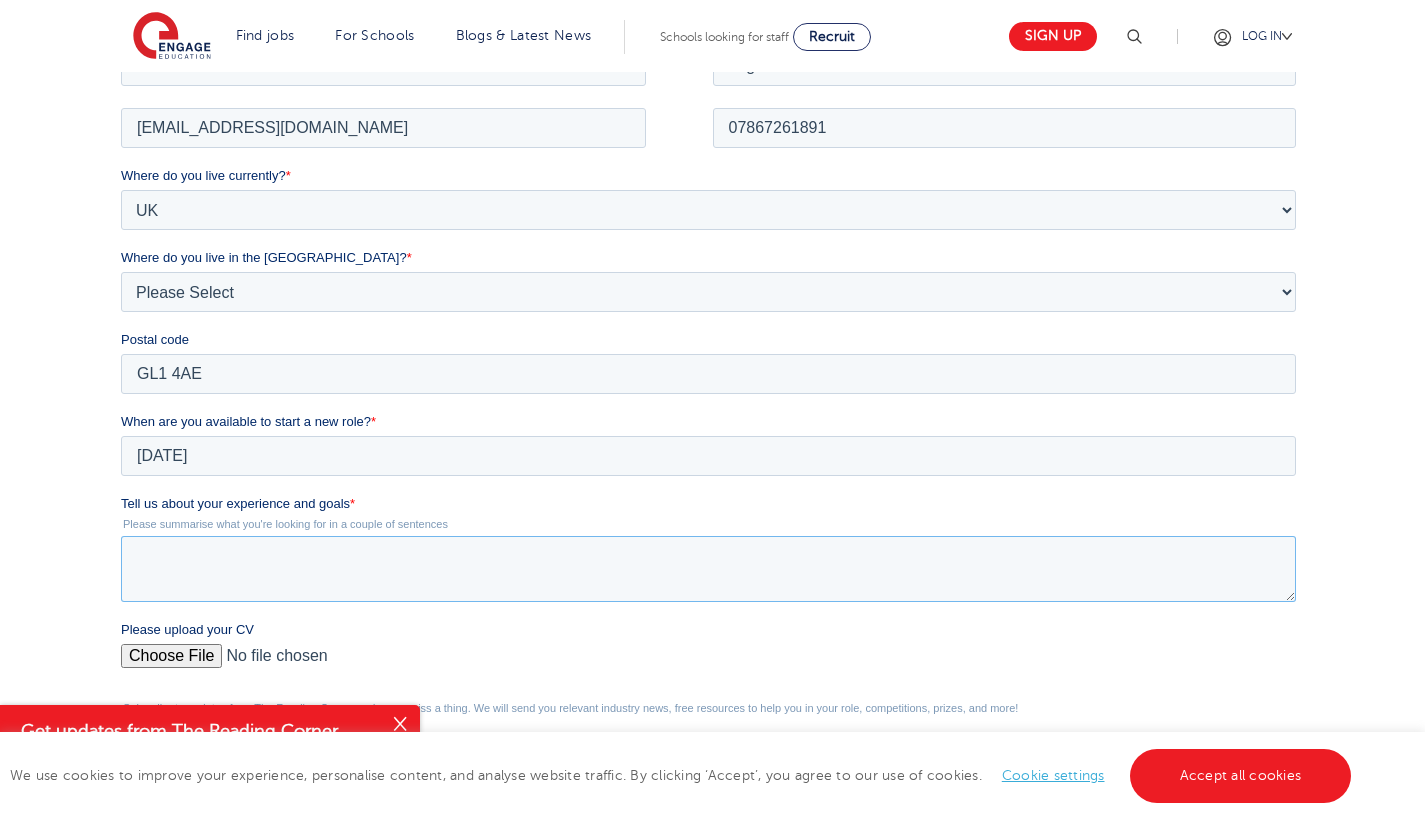 click on "Tell us about your experience and goals *" at bounding box center [708, 568] 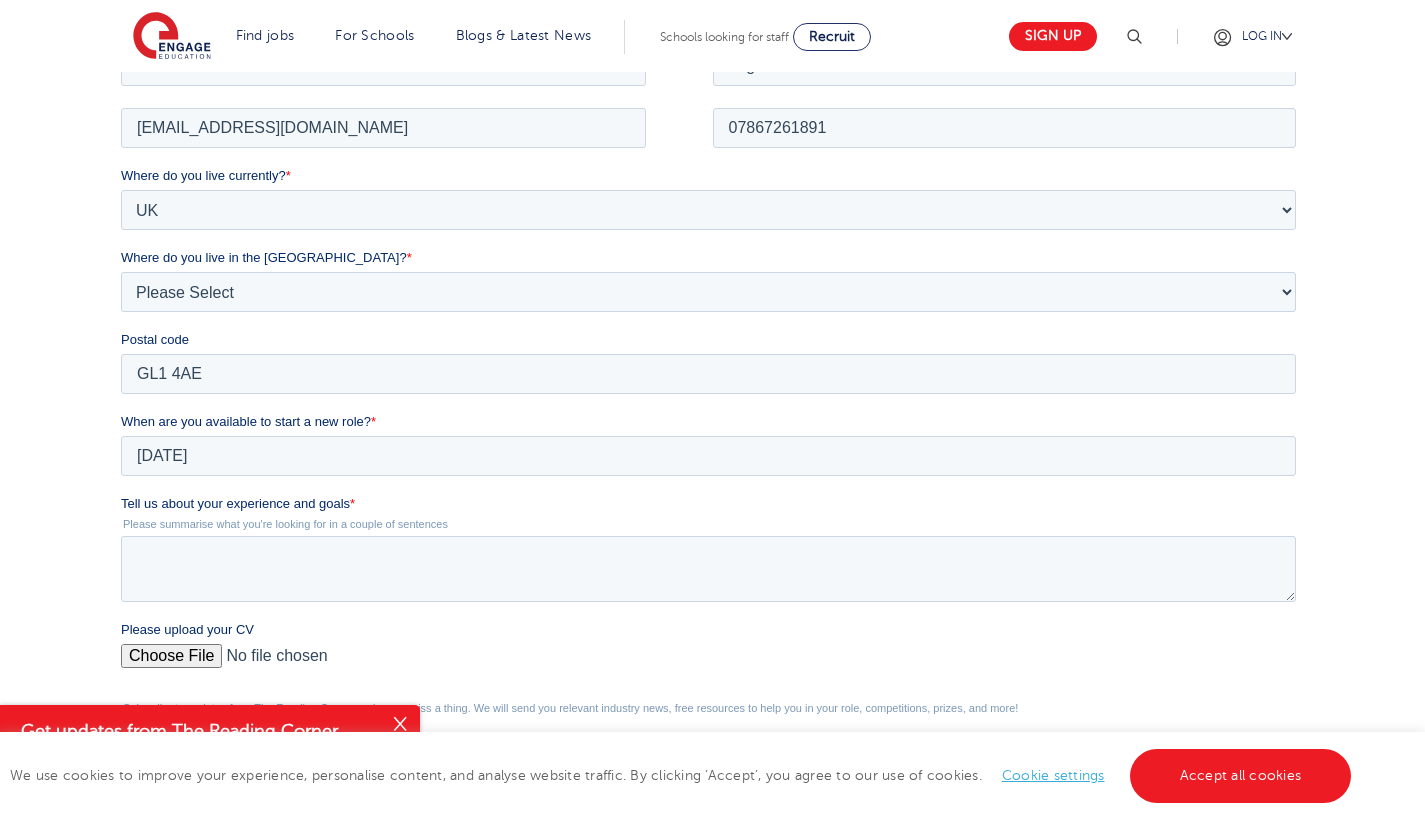 click on "Please upload your CV" at bounding box center (712, 651) 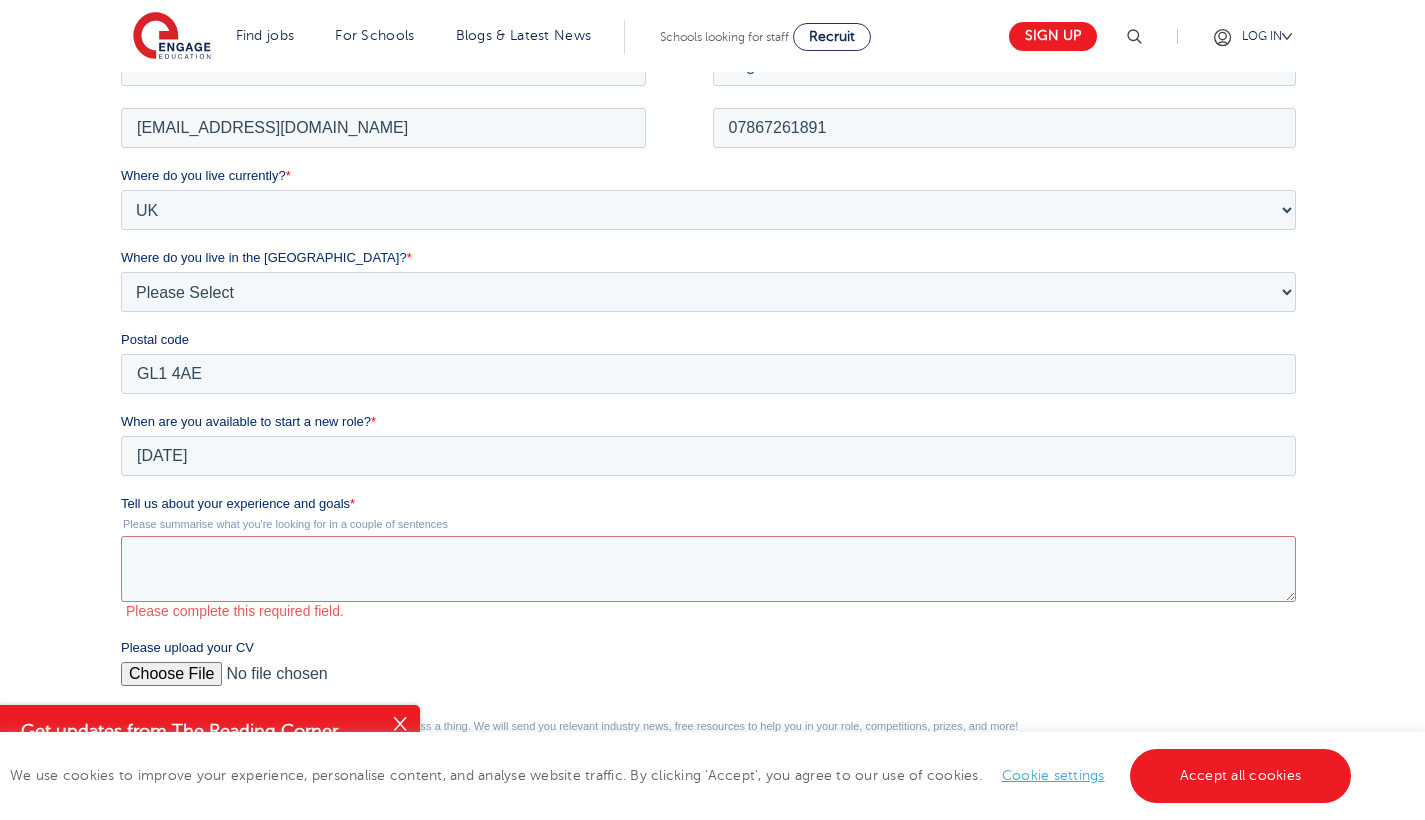 click on "Please upload your CV" at bounding box center [708, 681] 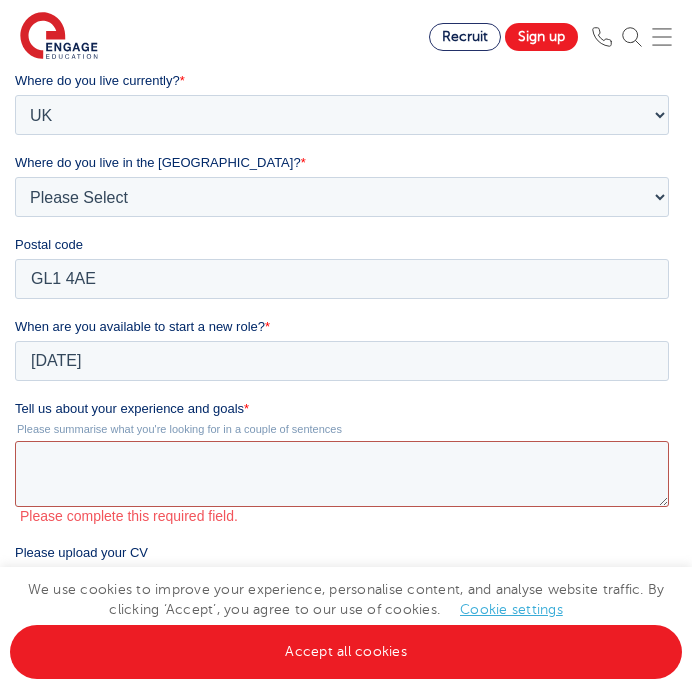click on "Tell us about your experience and goals *" at bounding box center (342, 474) 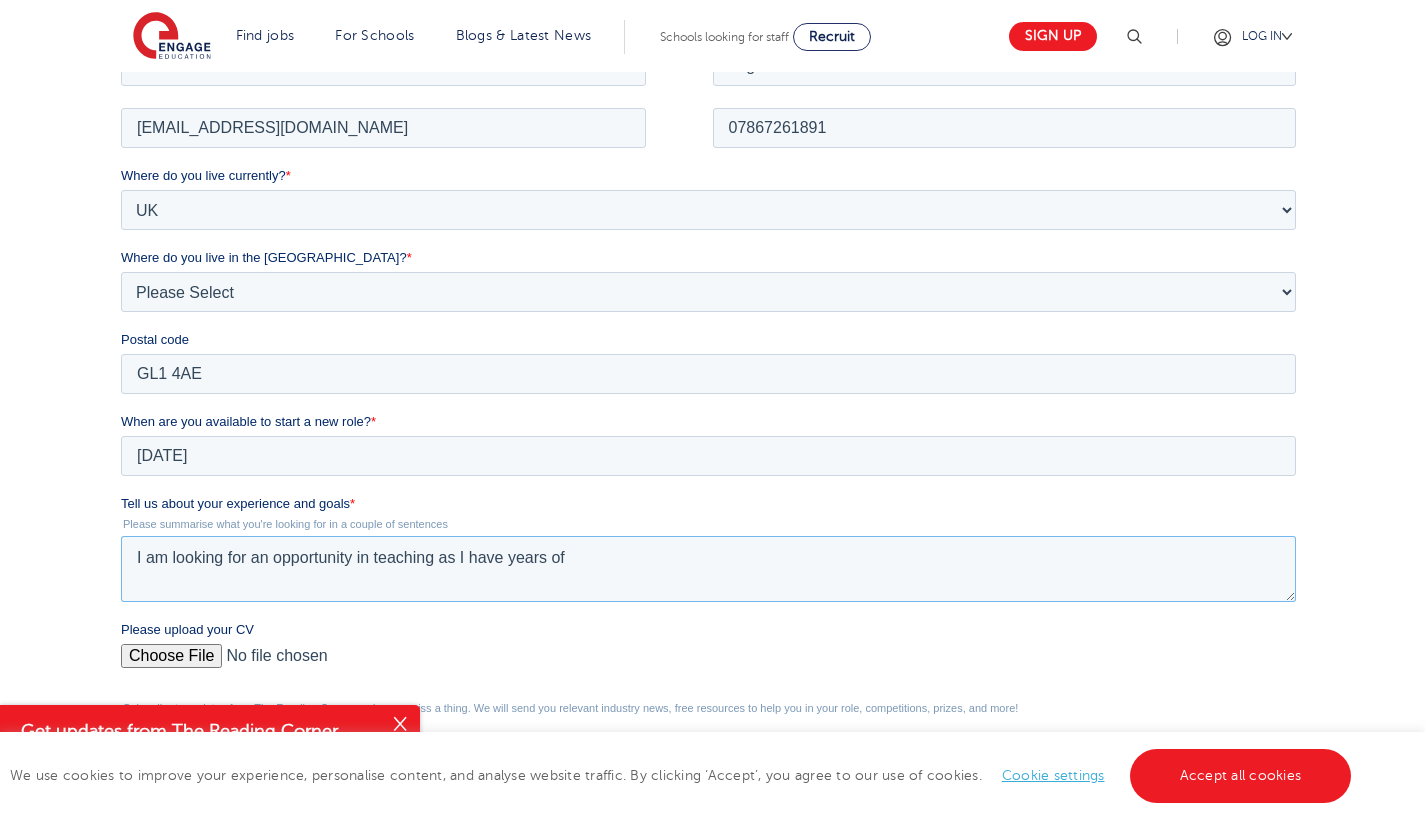 drag, startPoint x: 584, startPoint y: 551, endPoint x: 111, endPoint y: 567, distance: 473.27054 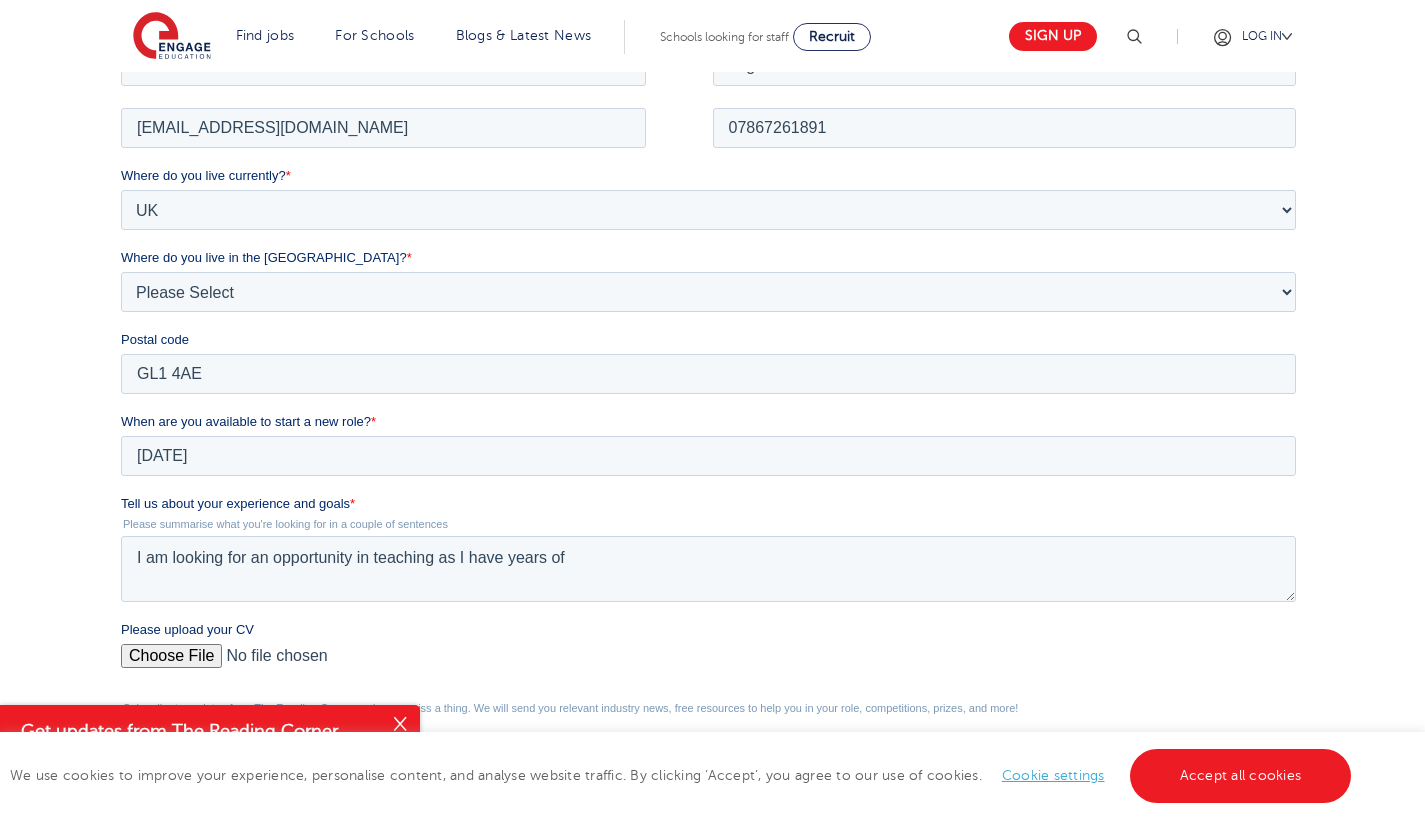 click on "We will store your first name, last name, email address, contact number, location and CV to enable us to match you with your dream teaching career. Check out our  privacy policy  for the full story on how we protect and manage your submitted data." at bounding box center (712, 436) 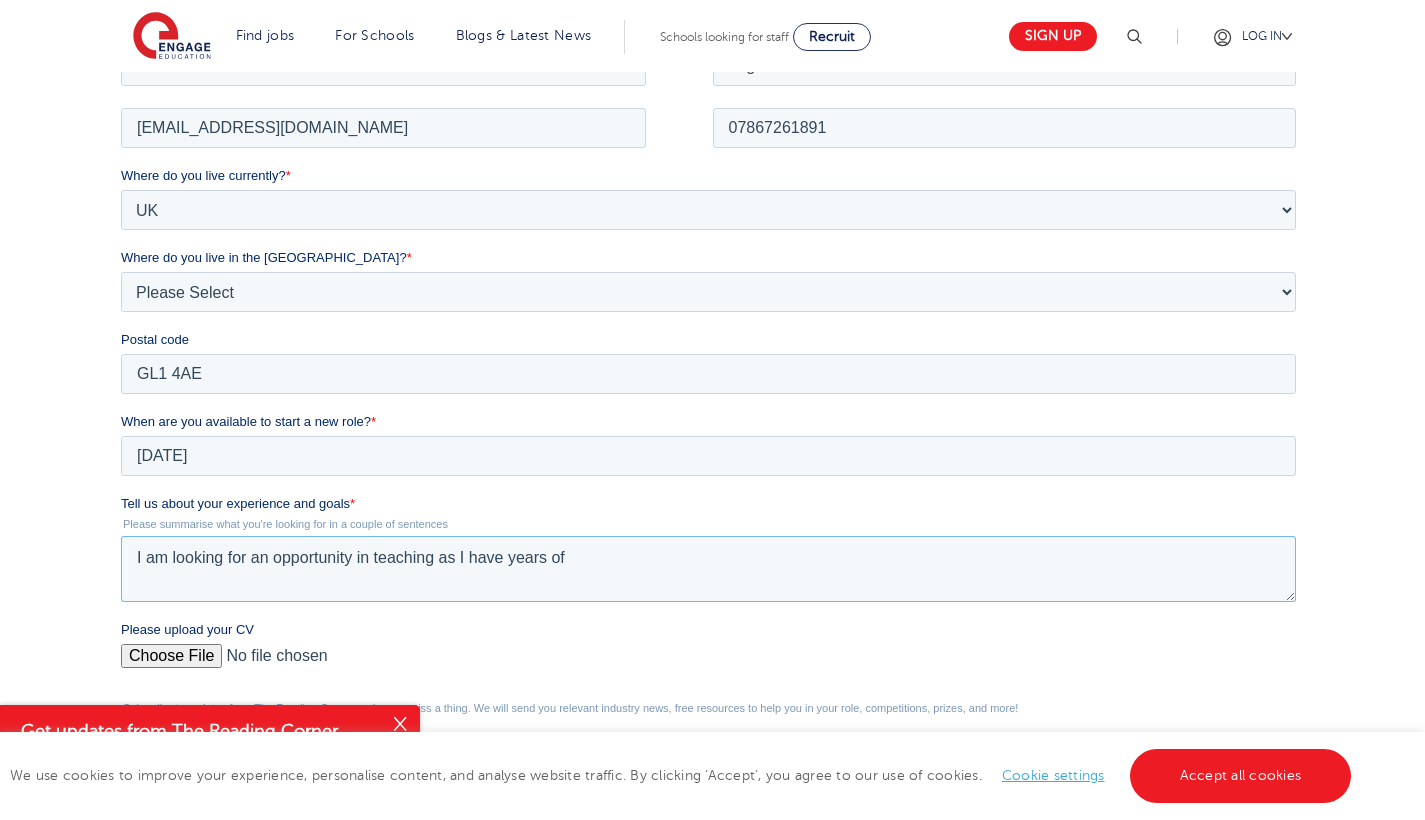 drag, startPoint x: 128, startPoint y: 560, endPoint x: 576, endPoint y: 547, distance: 448.18857 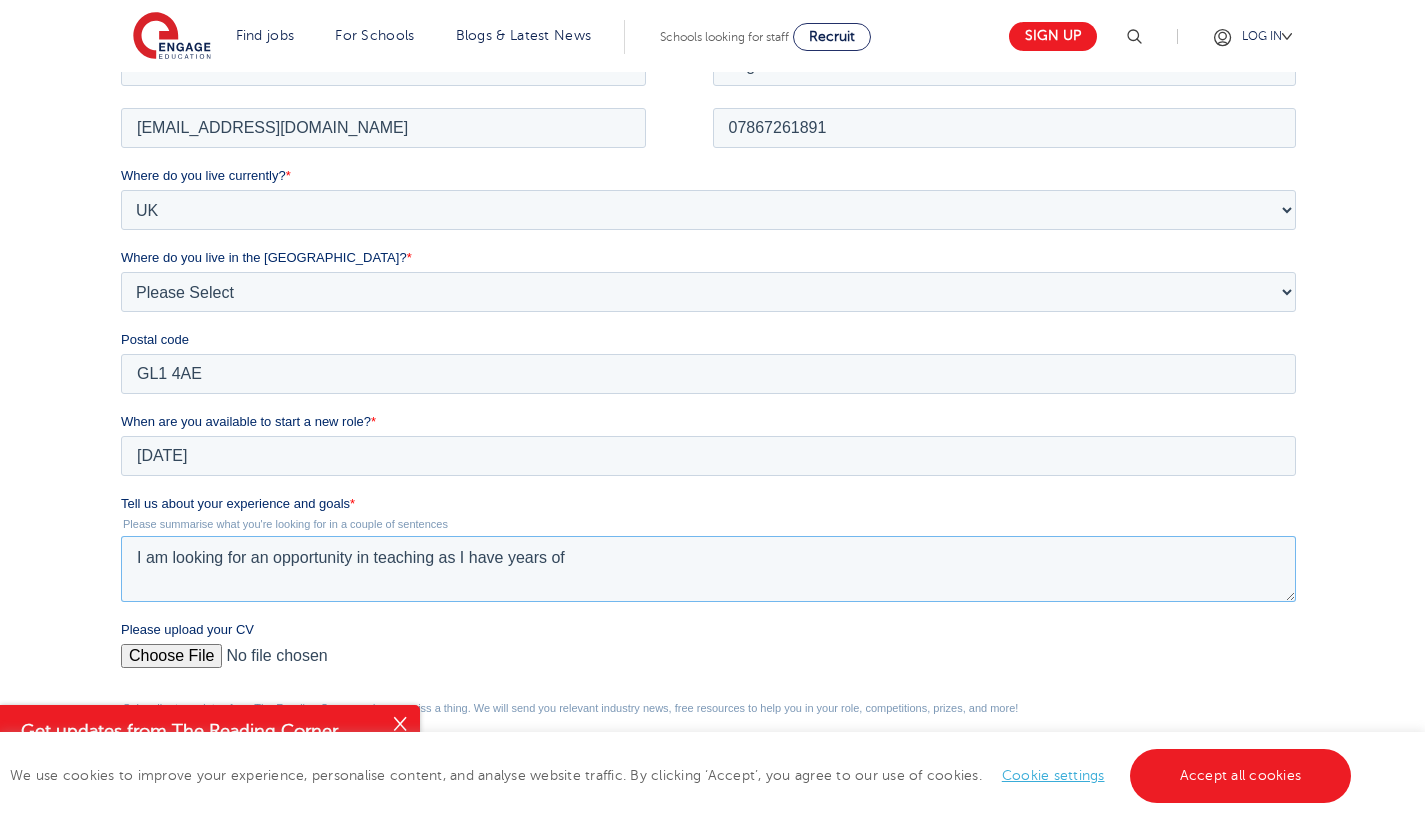 paste on "bring extensive experience in teaching and coaching, supported by international qualifications recognised at RQF Level 7 by UK ENIC (equivalent to a UK Master’s degree). My passion for student development, combined with recent training in diversity, mental health, and performance management, makes me well-equipped to support both academic and emotional needs in the classroom." 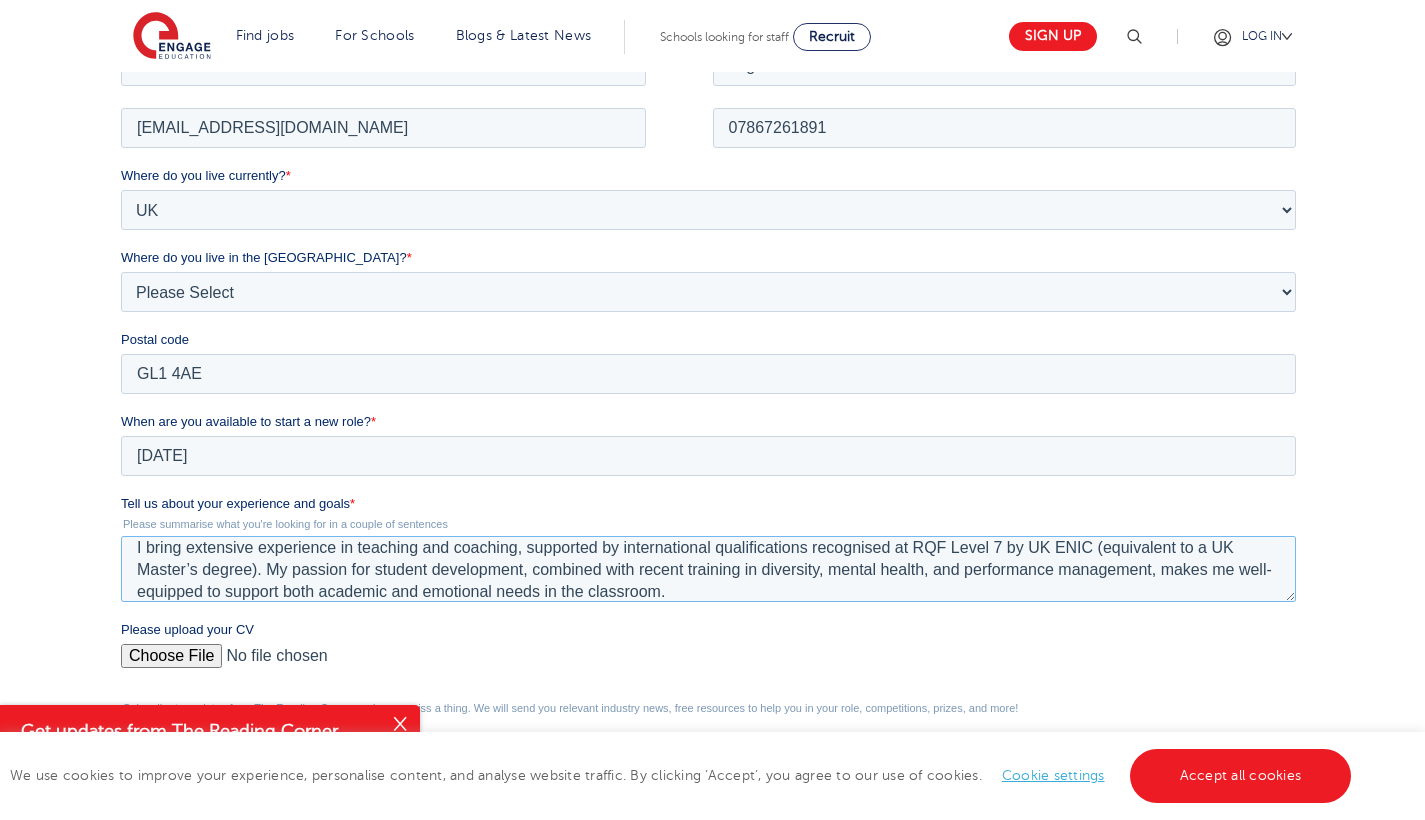 scroll, scrollTop: 22, scrollLeft: 0, axis: vertical 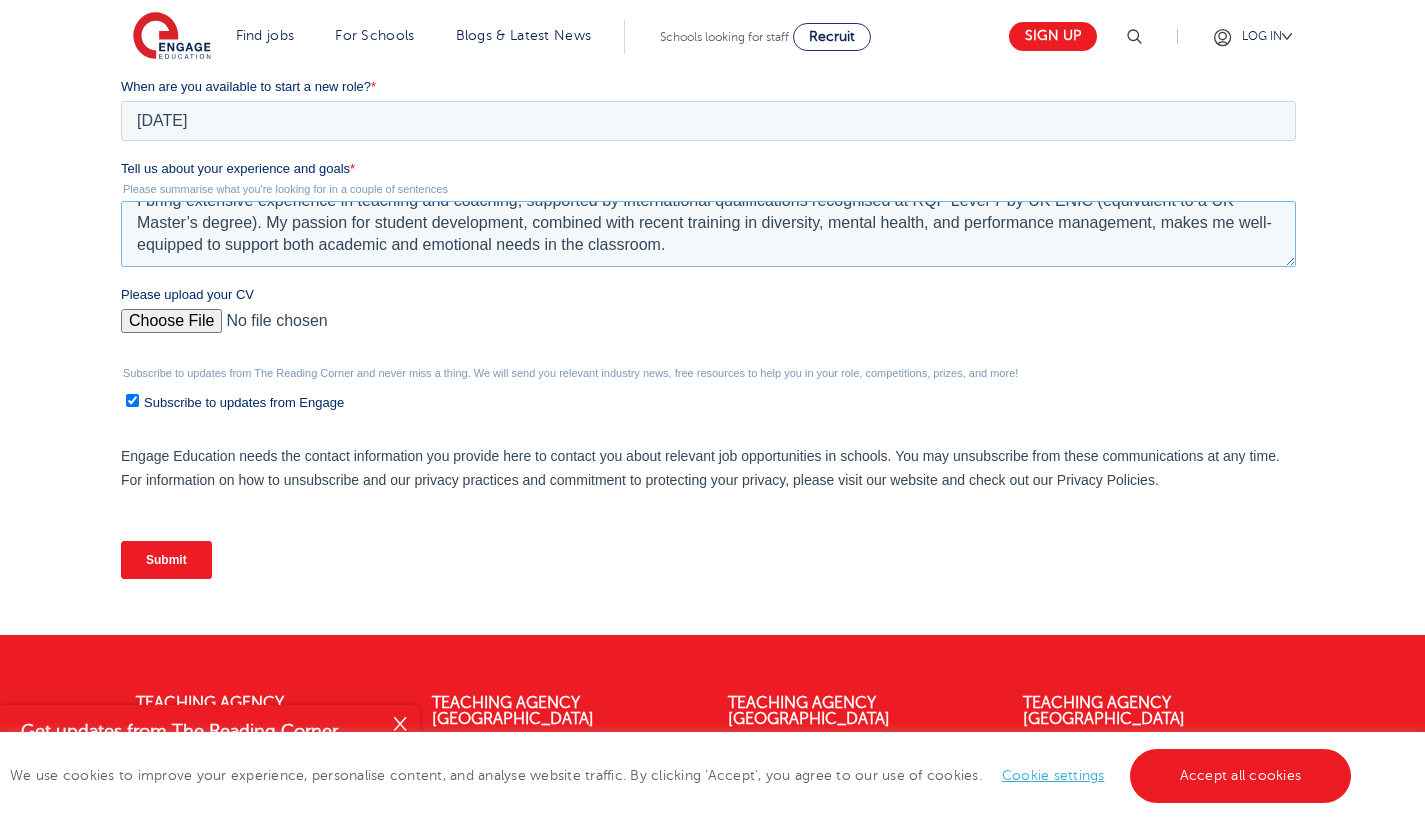 type on "I bring extensive experience in teaching and coaching, supported by international qualifications recognised at RQF Level 7 by UK ENIC (equivalent to a UK Master’s degree). My passion for student development, combined with recent training in diversity, mental health, and performance management, makes me well-equipped to support both academic and emotional needs in the classroom." 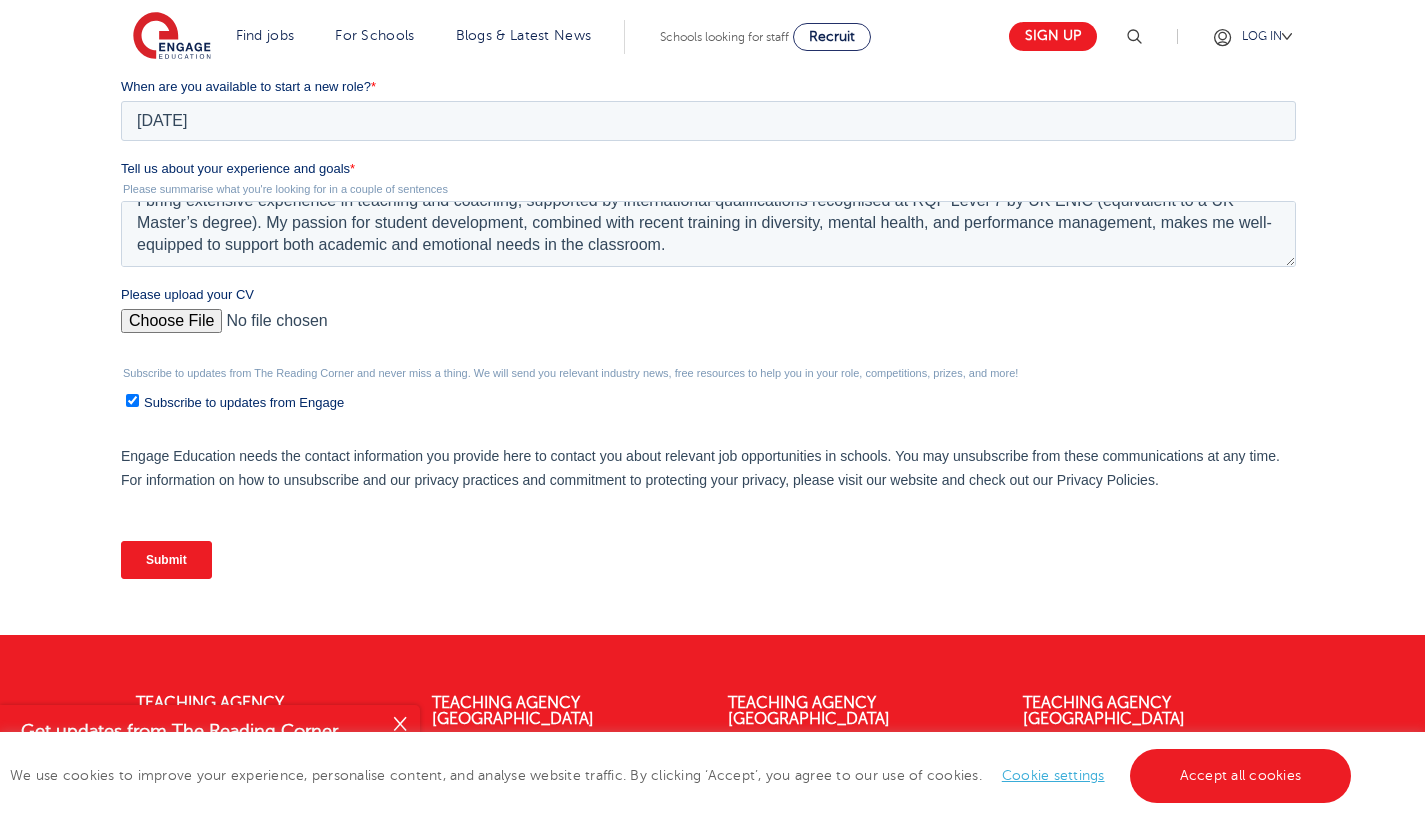 click on "Submit" at bounding box center [166, 560] 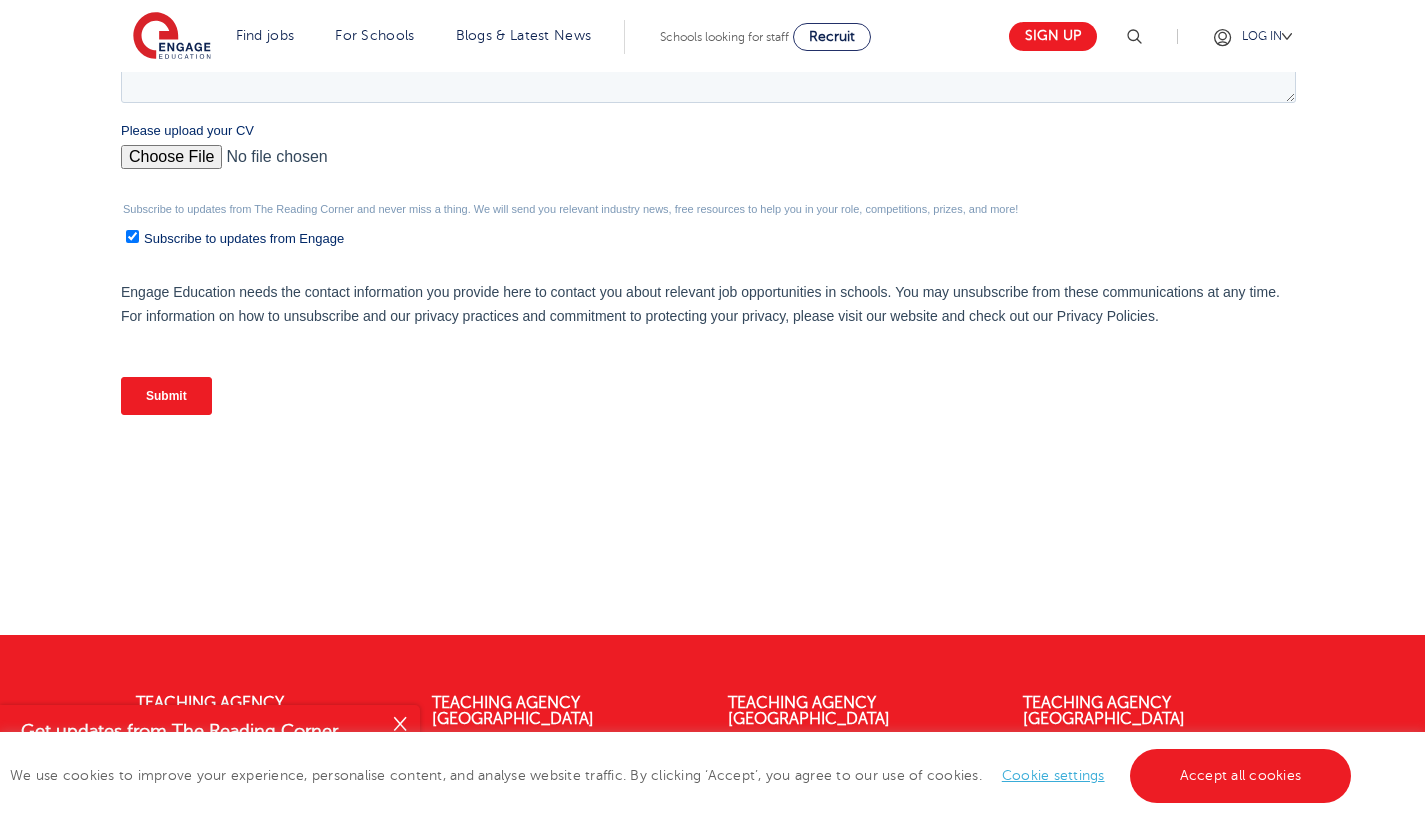 scroll, scrollTop: 0, scrollLeft: 0, axis: both 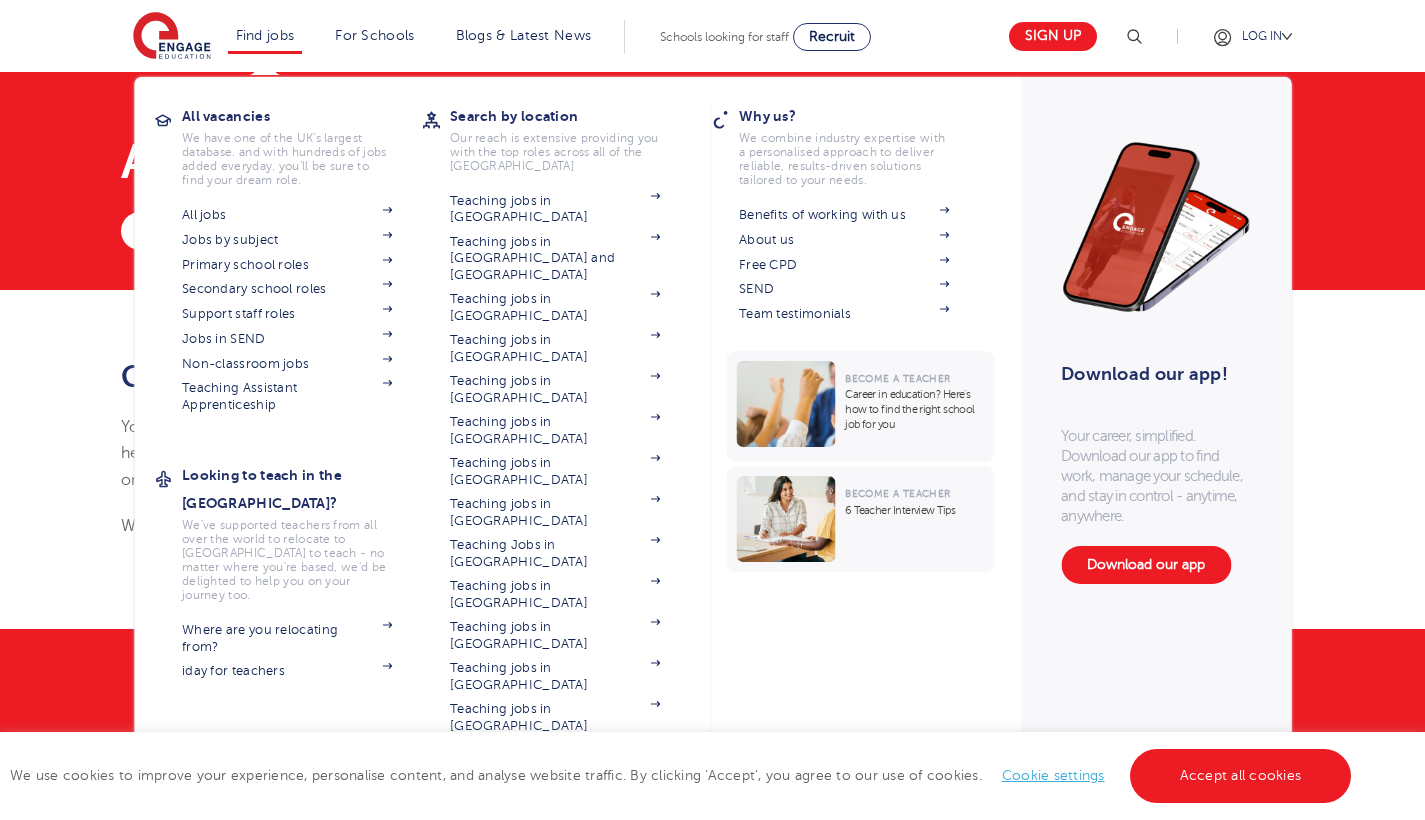 click on "Find jobs" at bounding box center (265, 35) 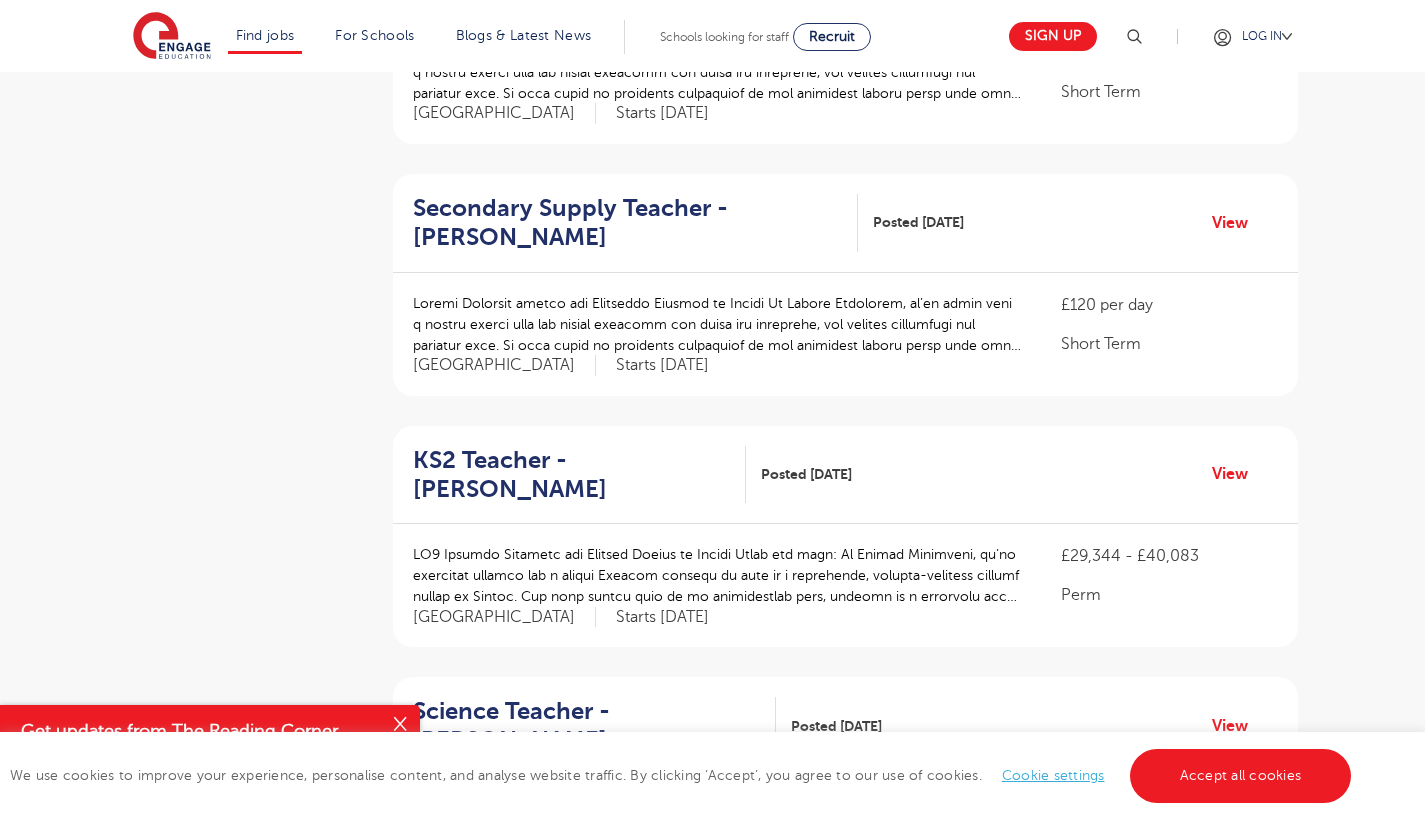scroll, scrollTop: 2165, scrollLeft: 0, axis: vertical 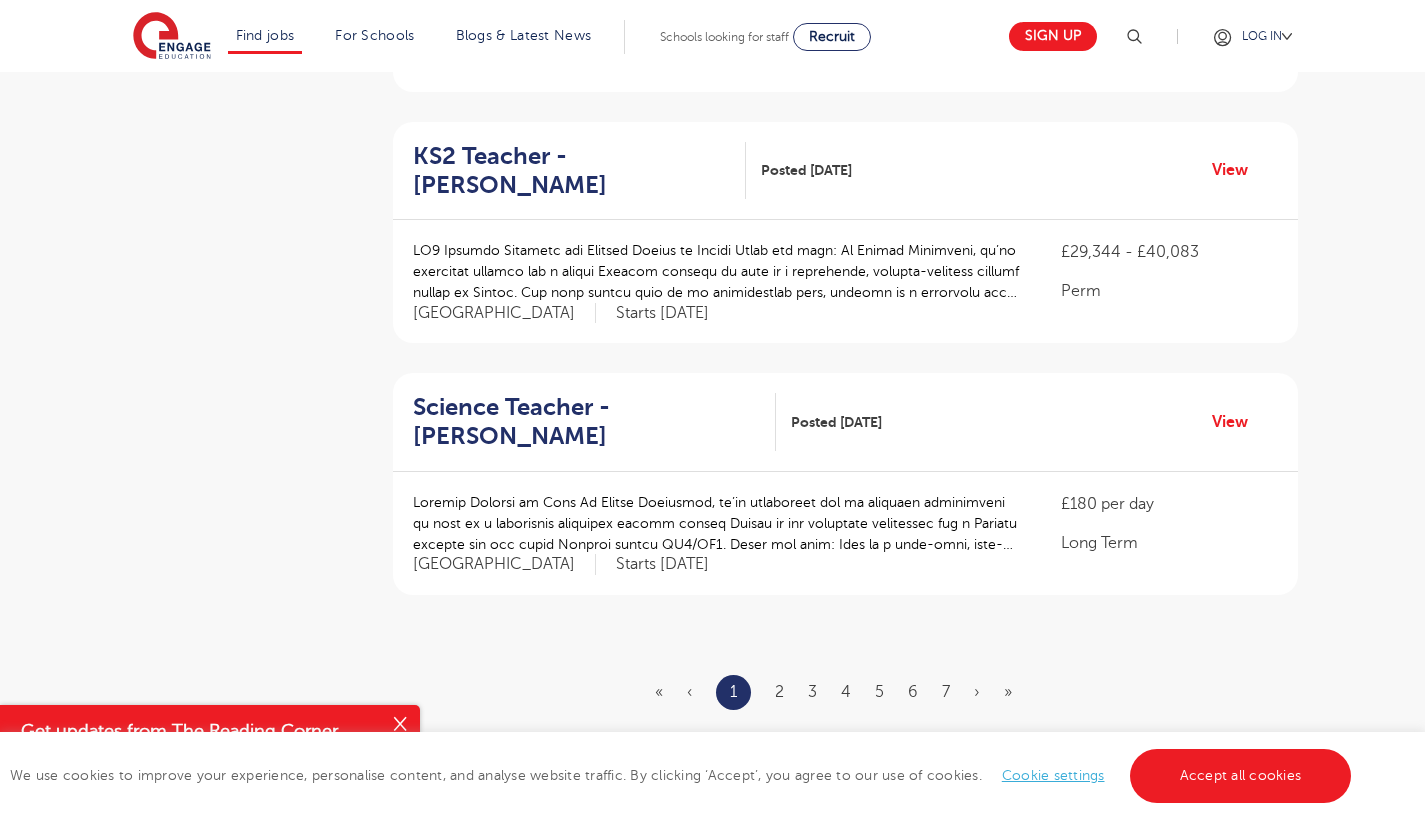 click on "NEWEST OLDEST
Save job alert
392 RESULTS
Chemistry Teacher - [GEOGRAPHIC_DATA]
Posted [DATE]
View
£190 per day
Long Term
[GEOGRAPHIC_DATA]
Starts [DATE]" at bounding box center [845, -569] 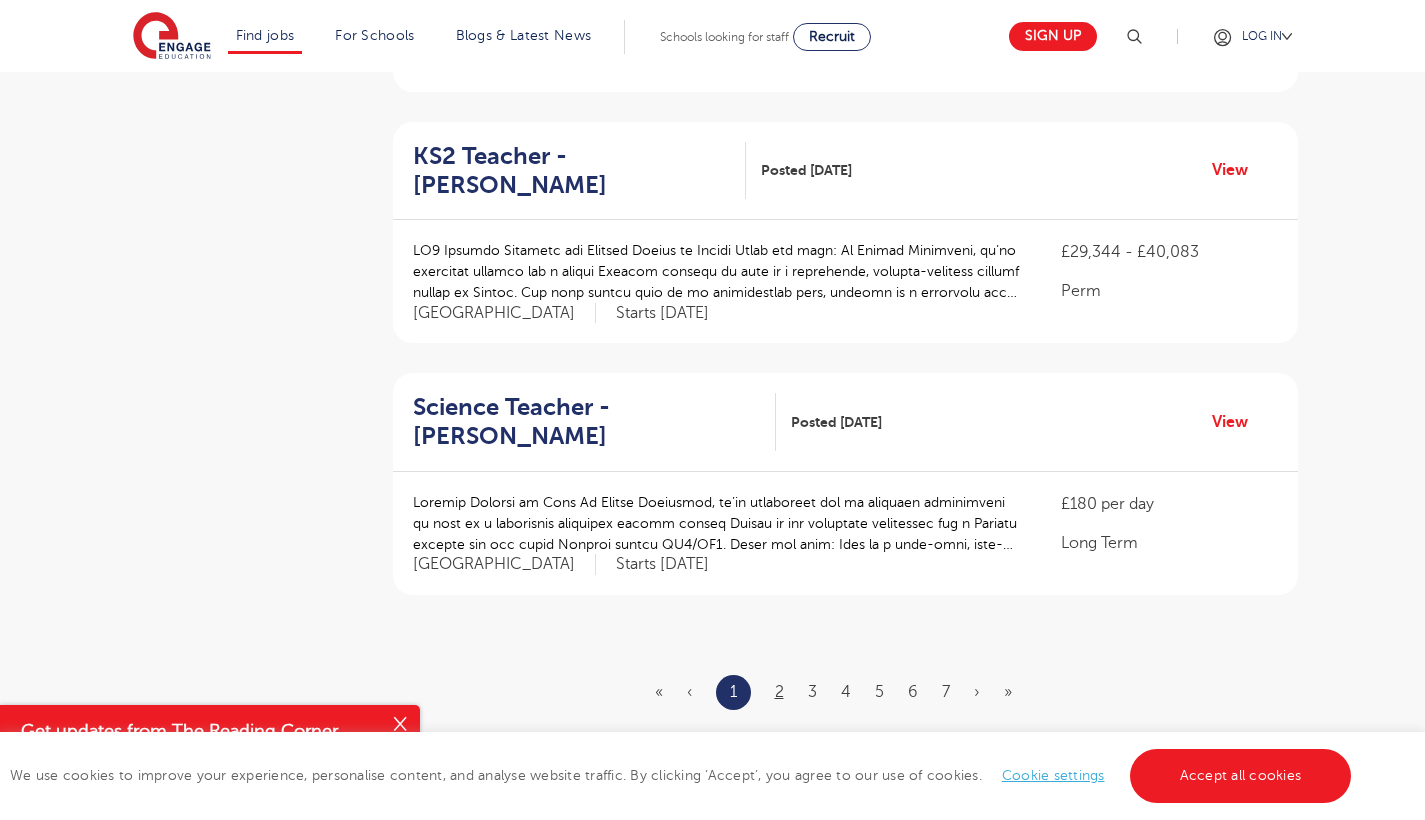 click on "2" at bounding box center [779, 692] 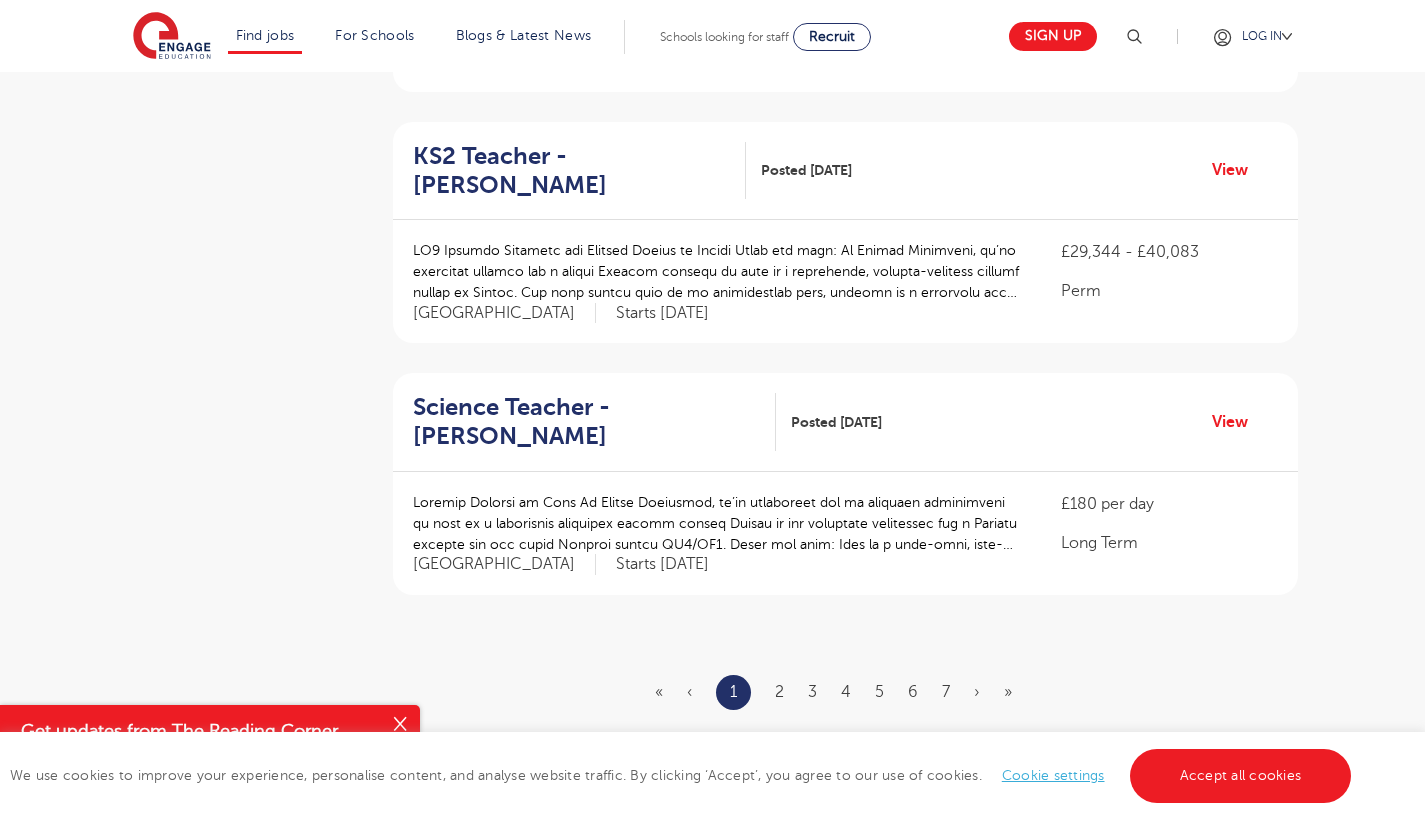 scroll, scrollTop: 0, scrollLeft: 0, axis: both 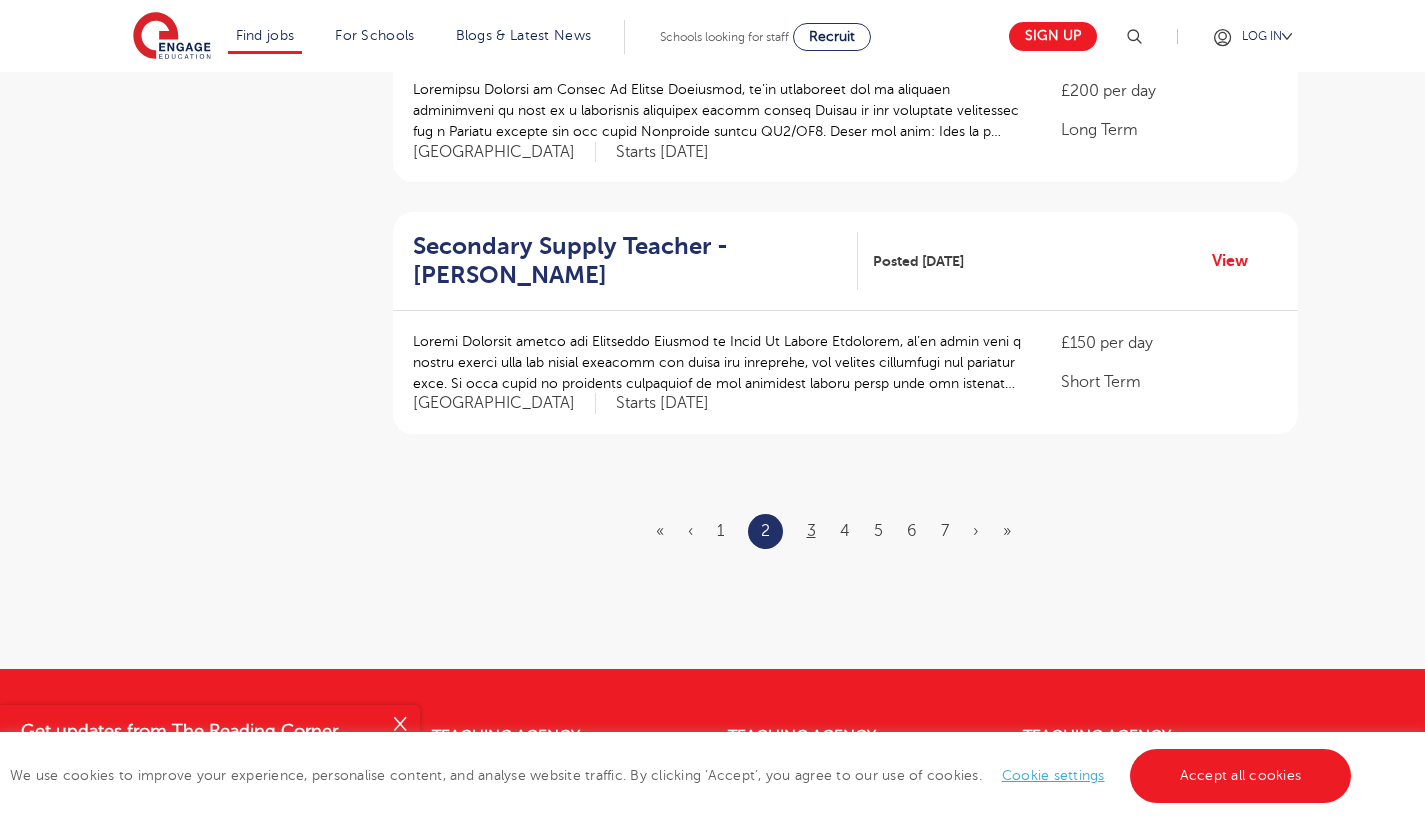 click on "3" at bounding box center [811, 531] 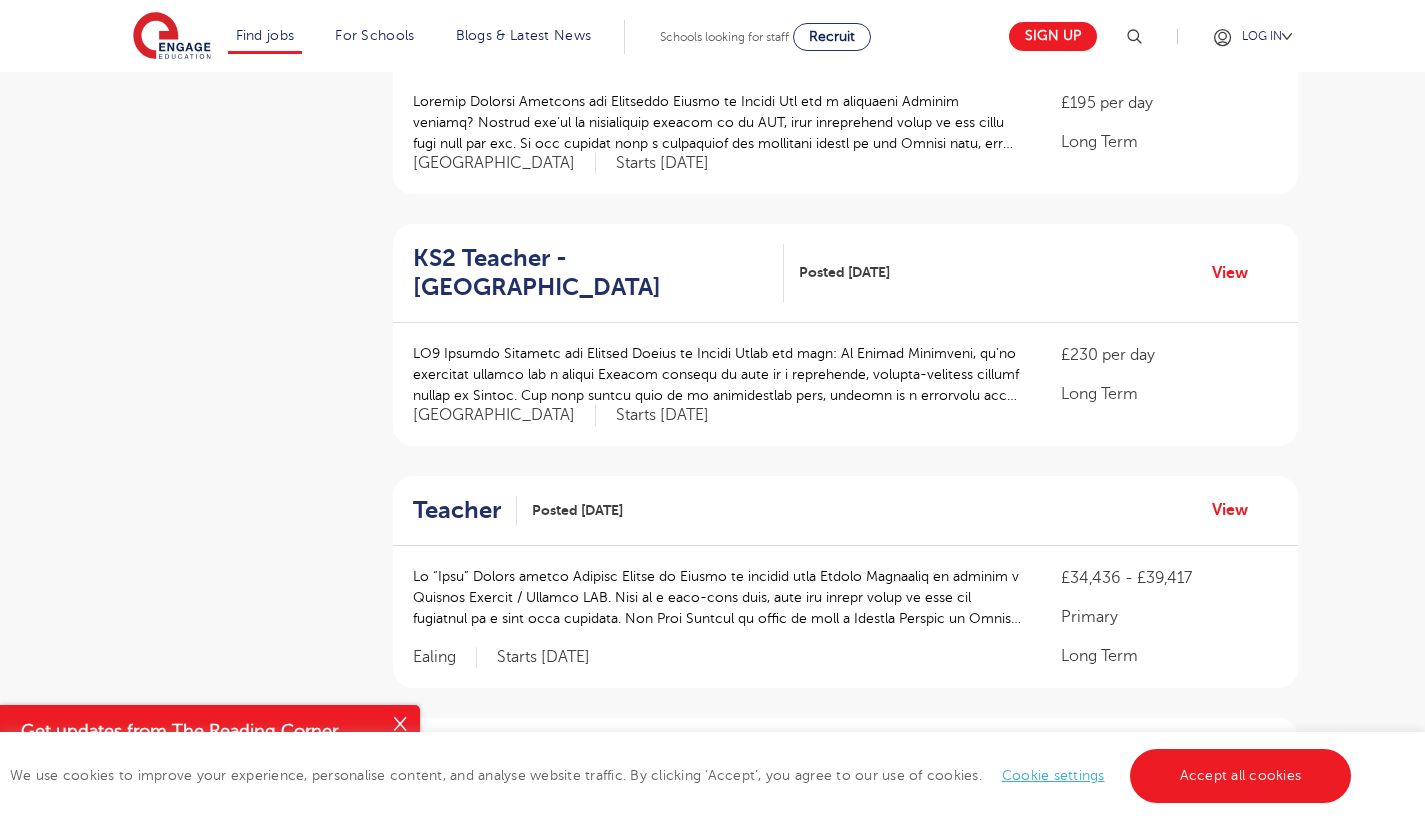 scroll, scrollTop: 907, scrollLeft: 0, axis: vertical 